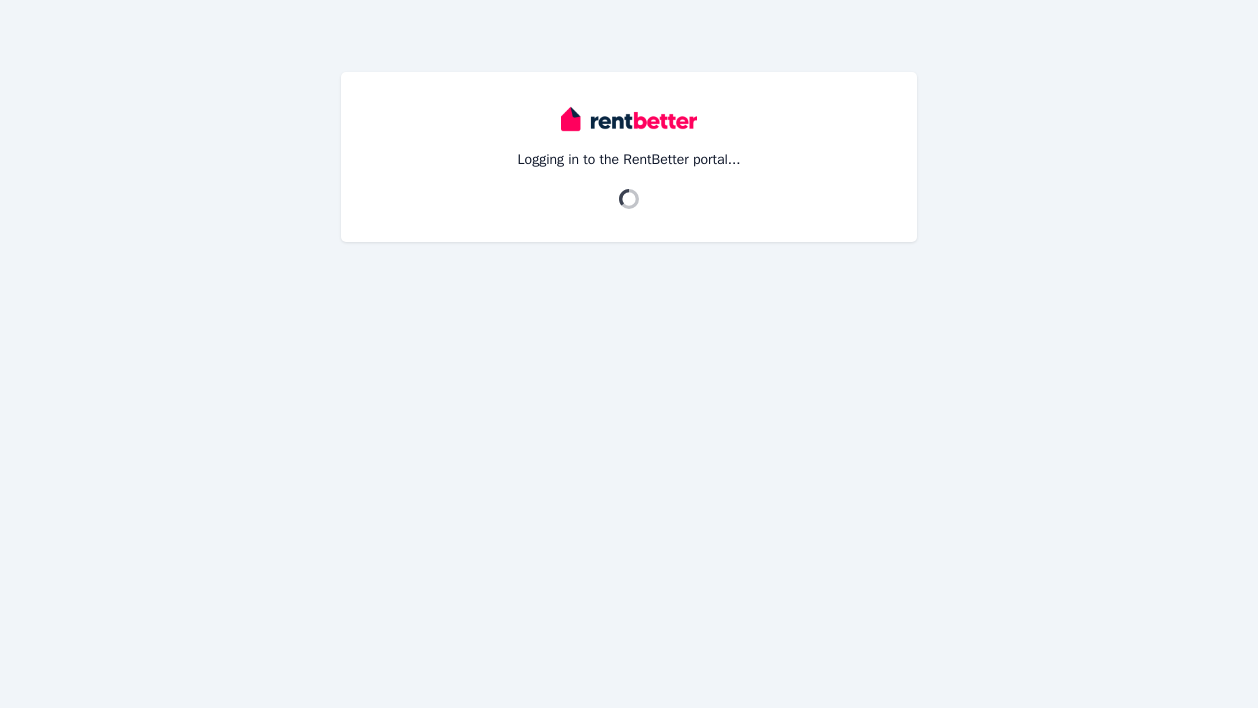 scroll, scrollTop: 0, scrollLeft: 0, axis: both 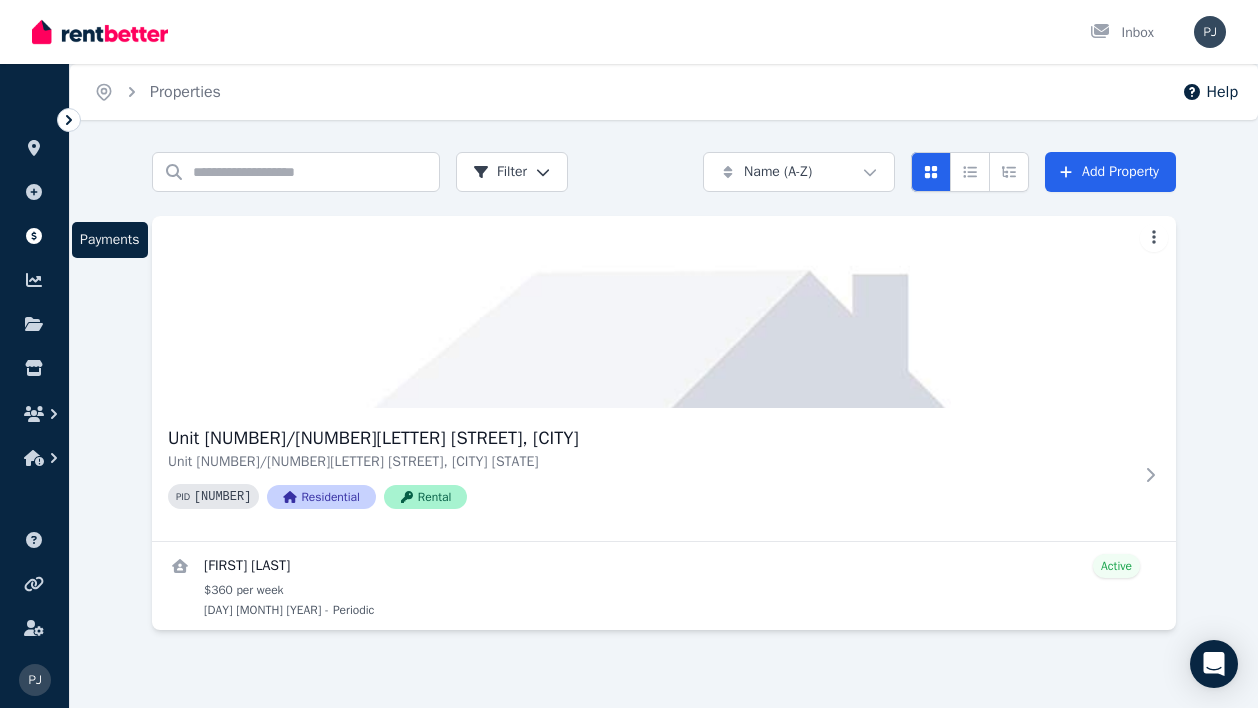 click 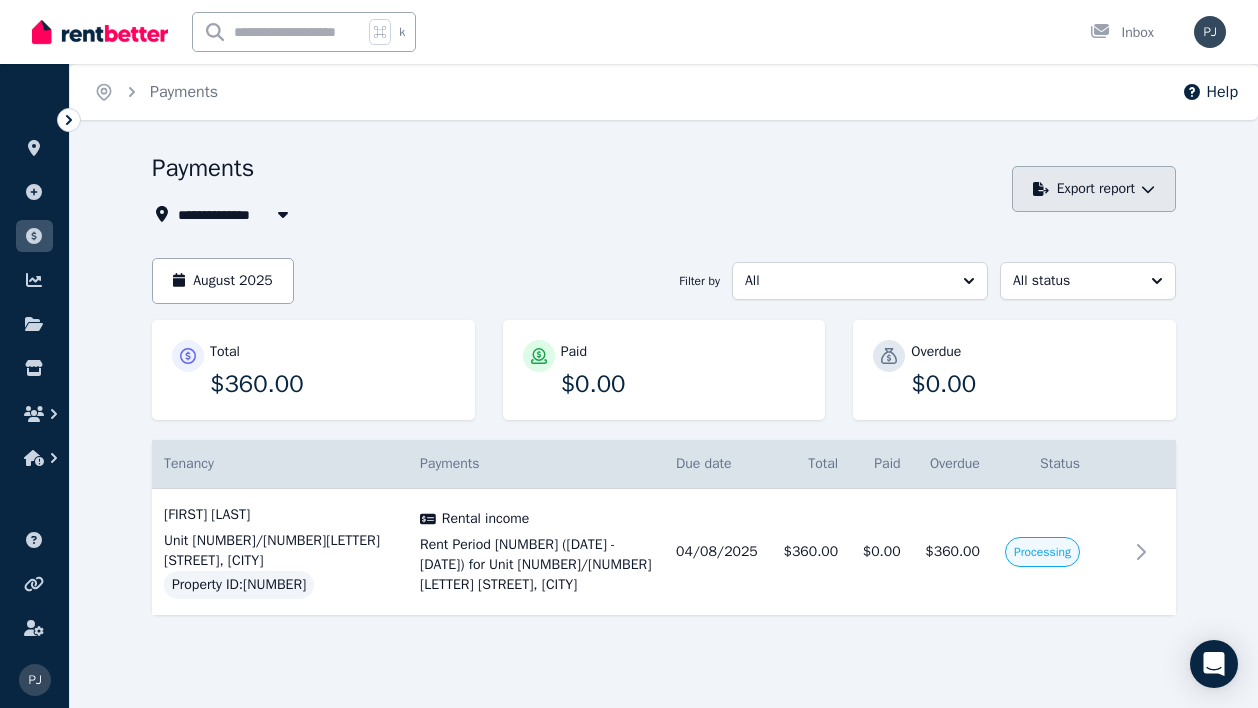 click on "Export report" at bounding box center [1094, 189] 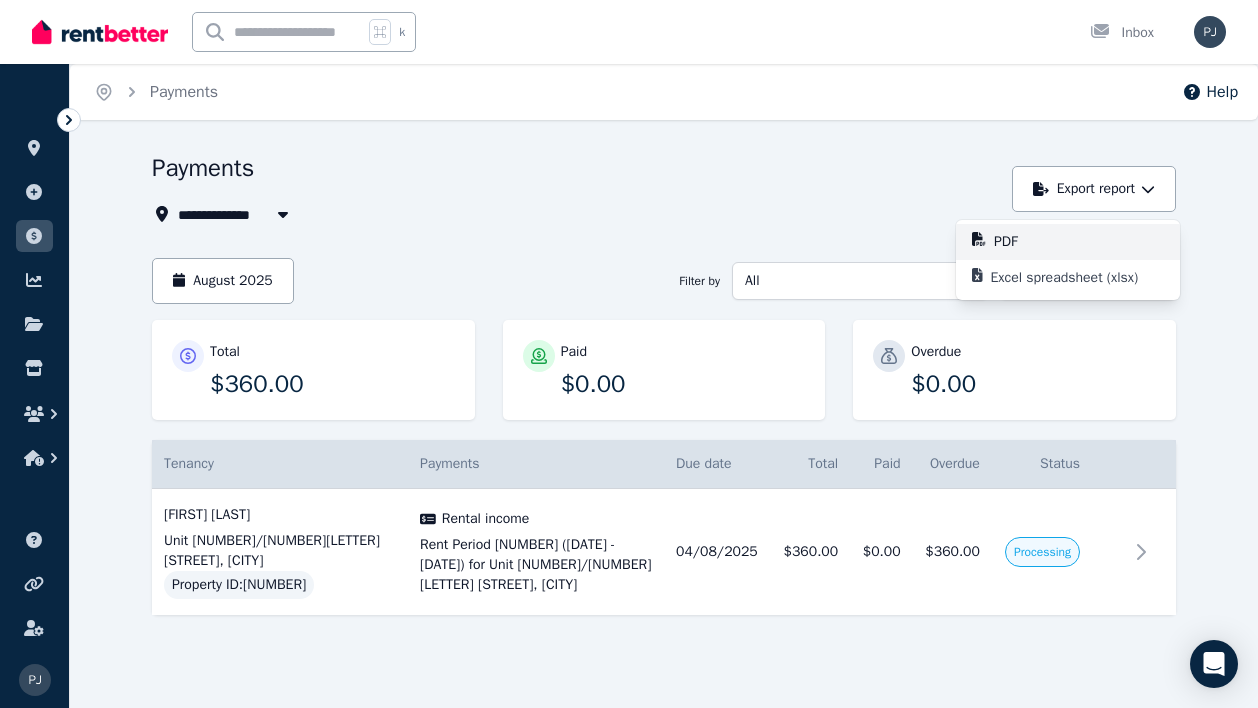 click on "PDF" at bounding box center (1014, 242) 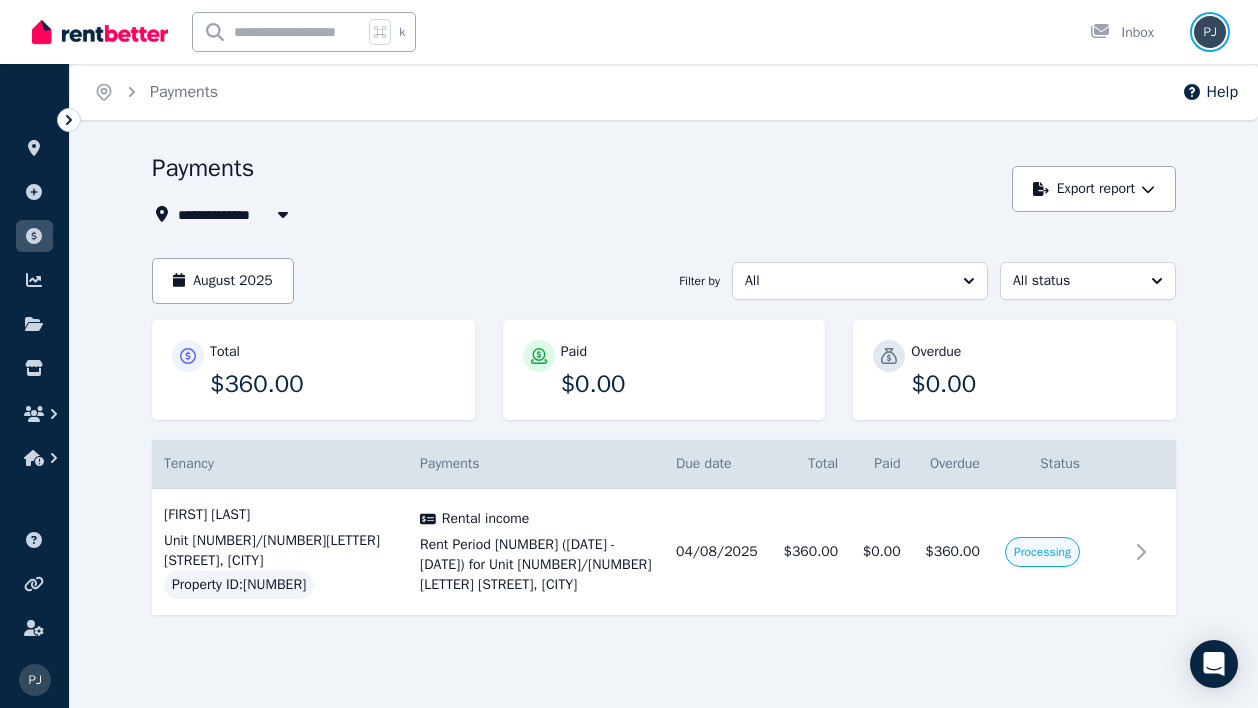 click at bounding box center [1210, 32] 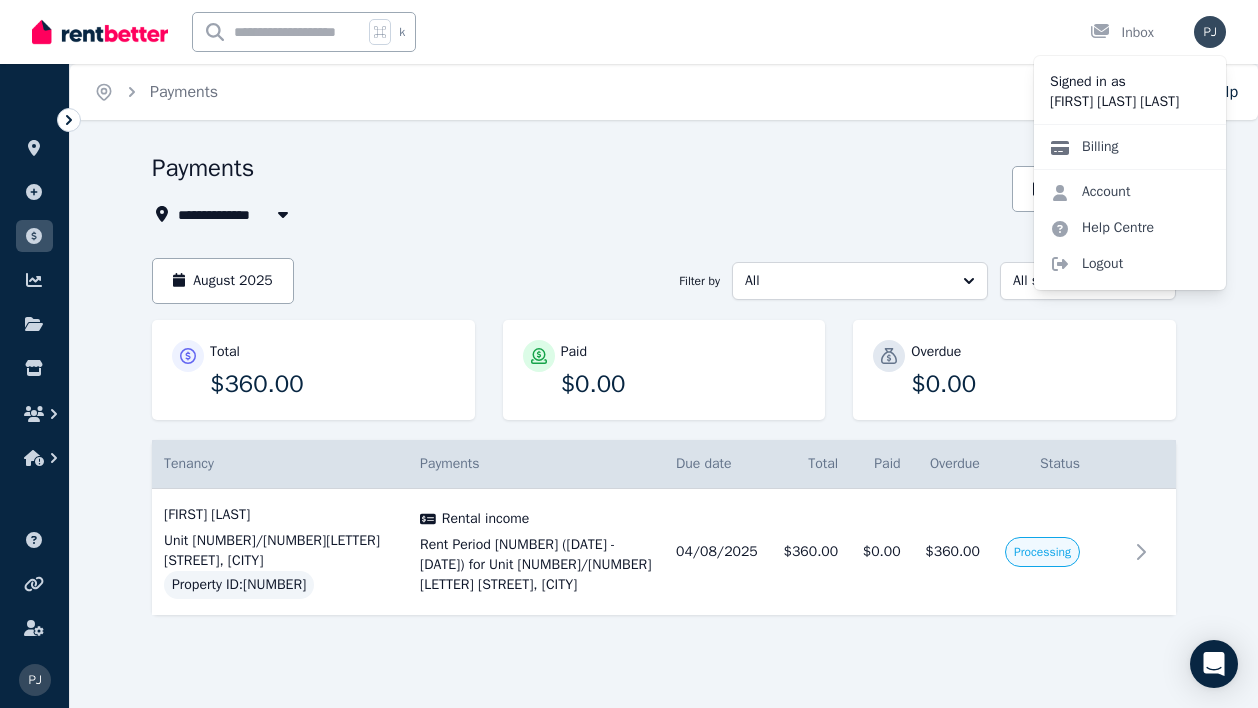 click on "Billing" at bounding box center [1084, 147] 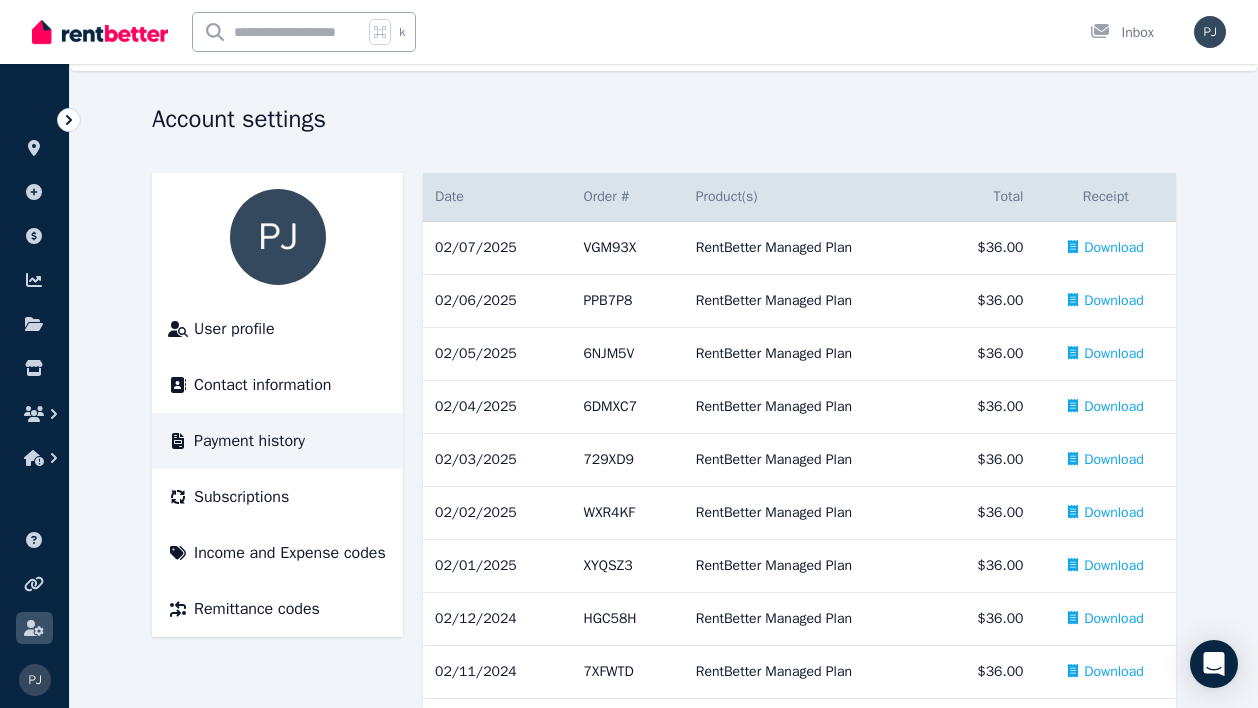 scroll, scrollTop: 54, scrollLeft: 0, axis: vertical 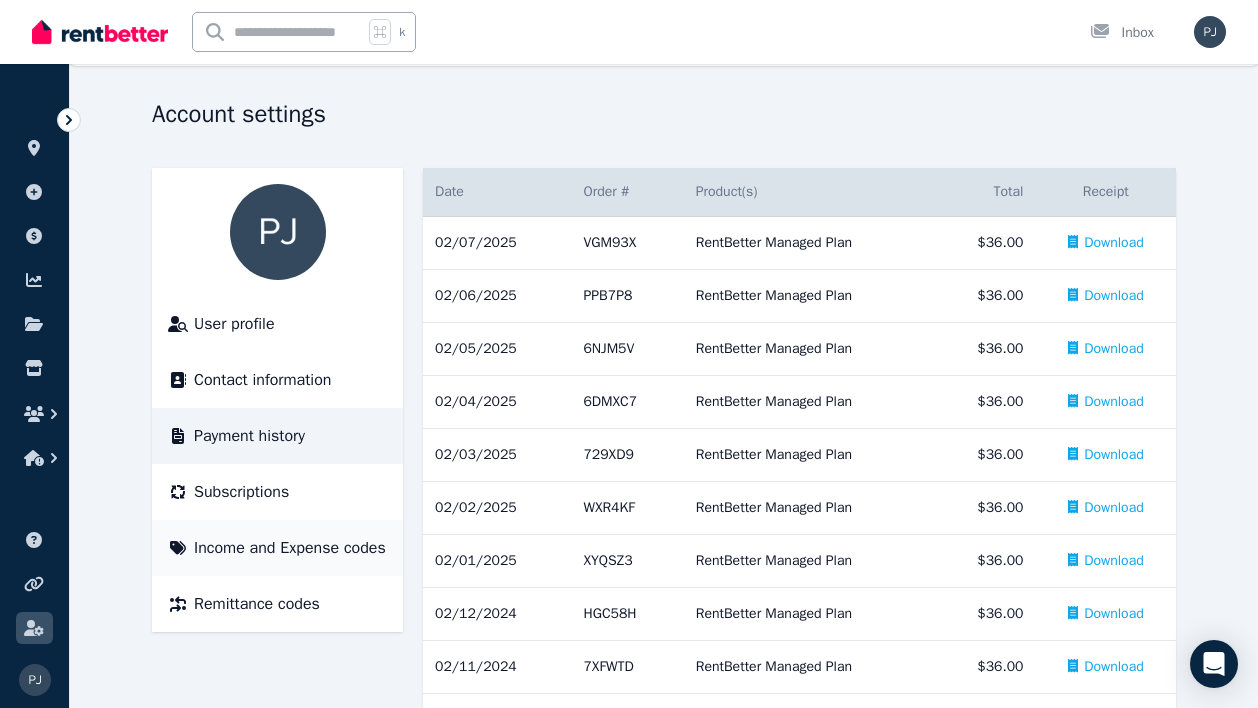 click on "Income and Expense codes" at bounding box center (290, 548) 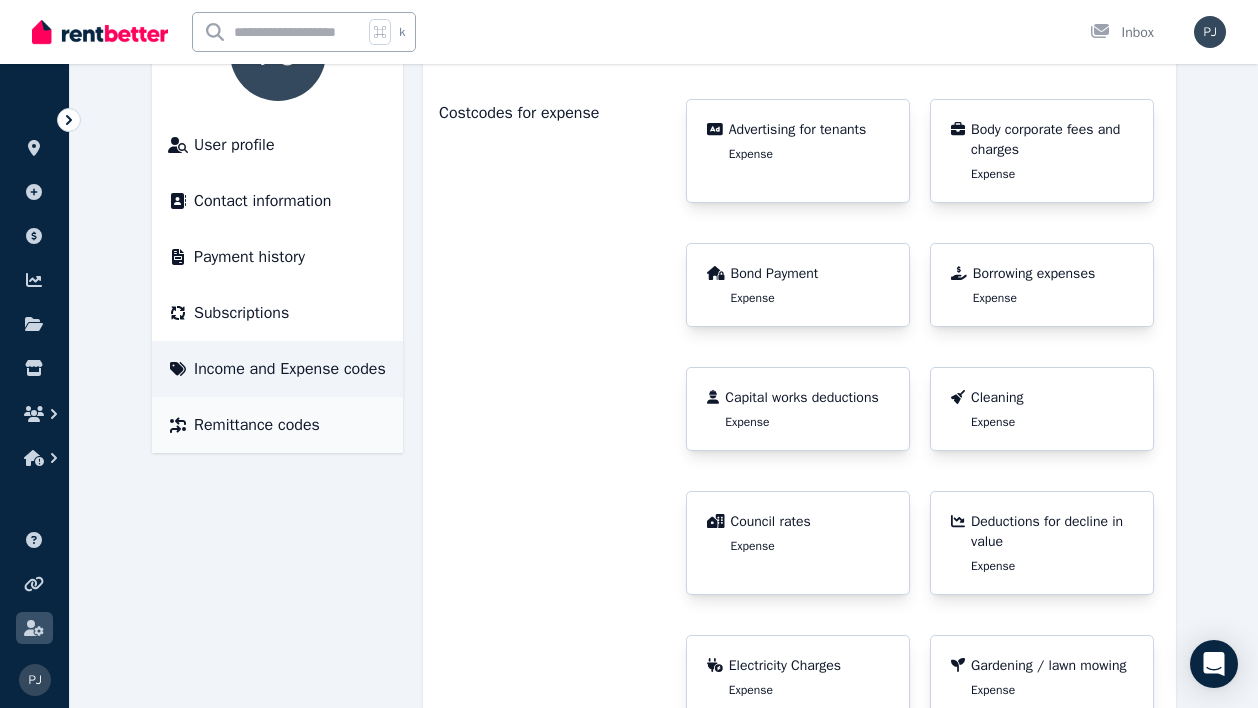 scroll, scrollTop: 235, scrollLeft: 0, axis: vertical 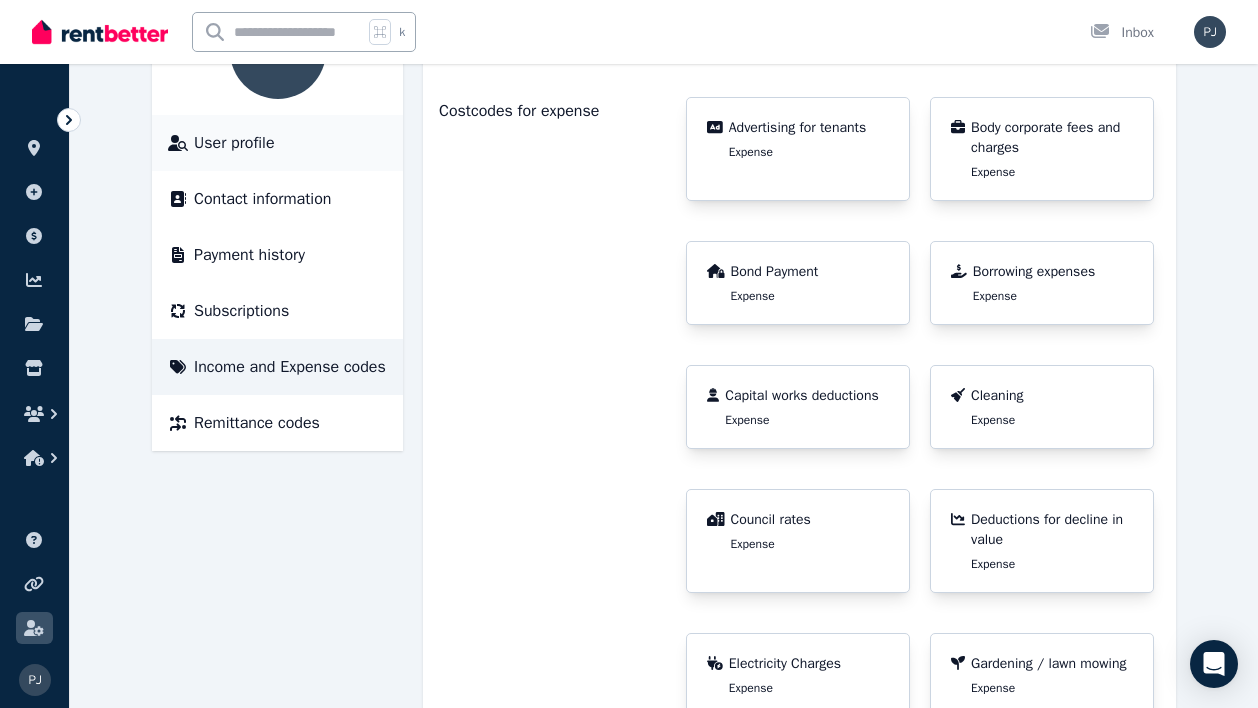 click on "User profile" at bounding box center [234, 143] 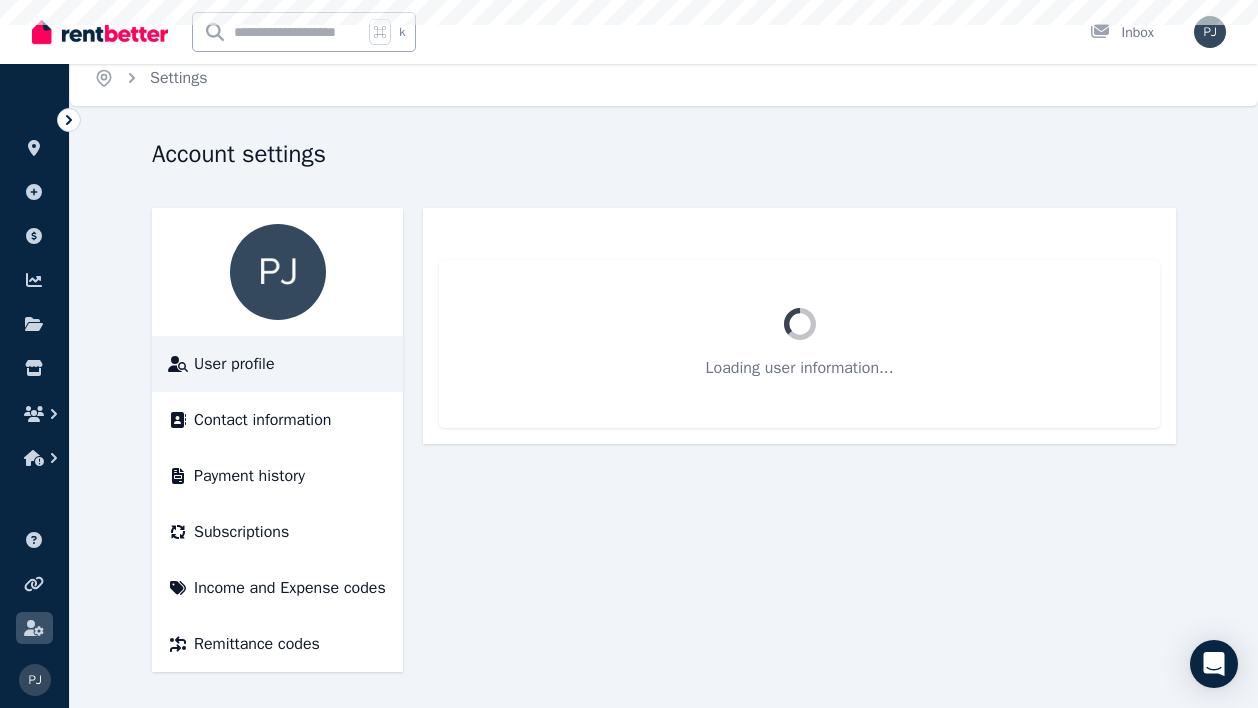 scroll, scrollTop: 0, scrollLeft: 0, axis: both 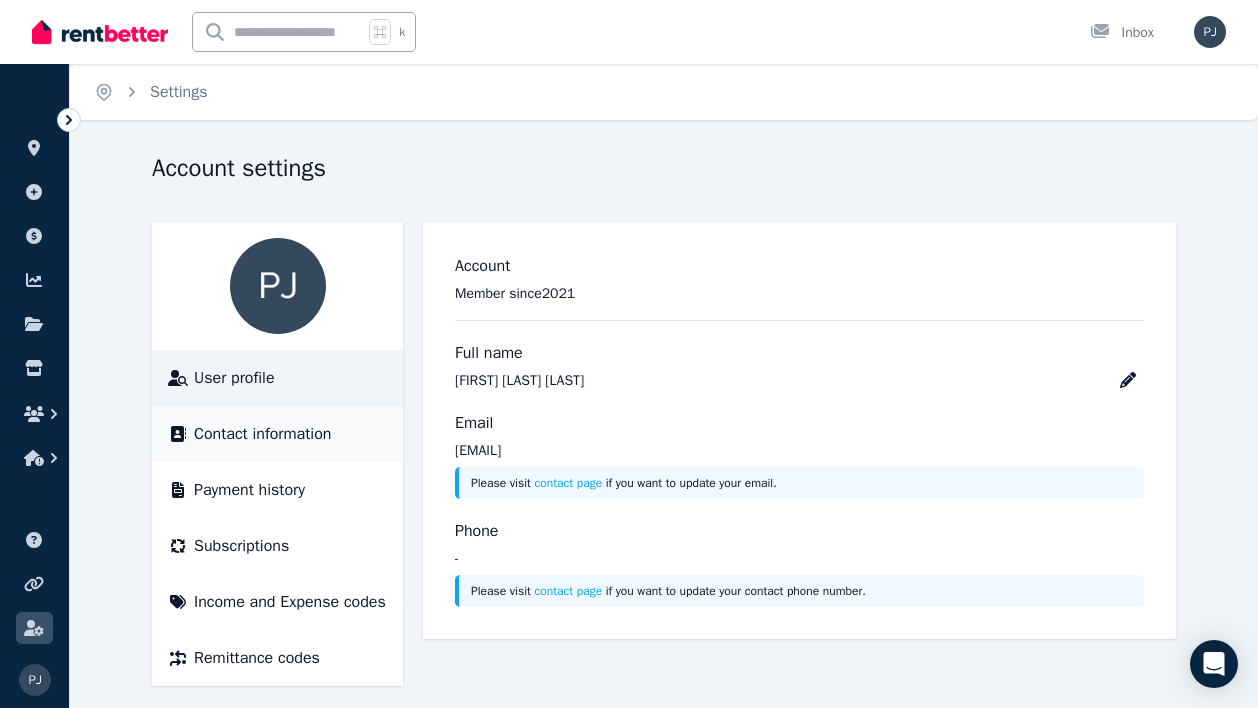 click on "Contact information" at bounding box center [262, 434] 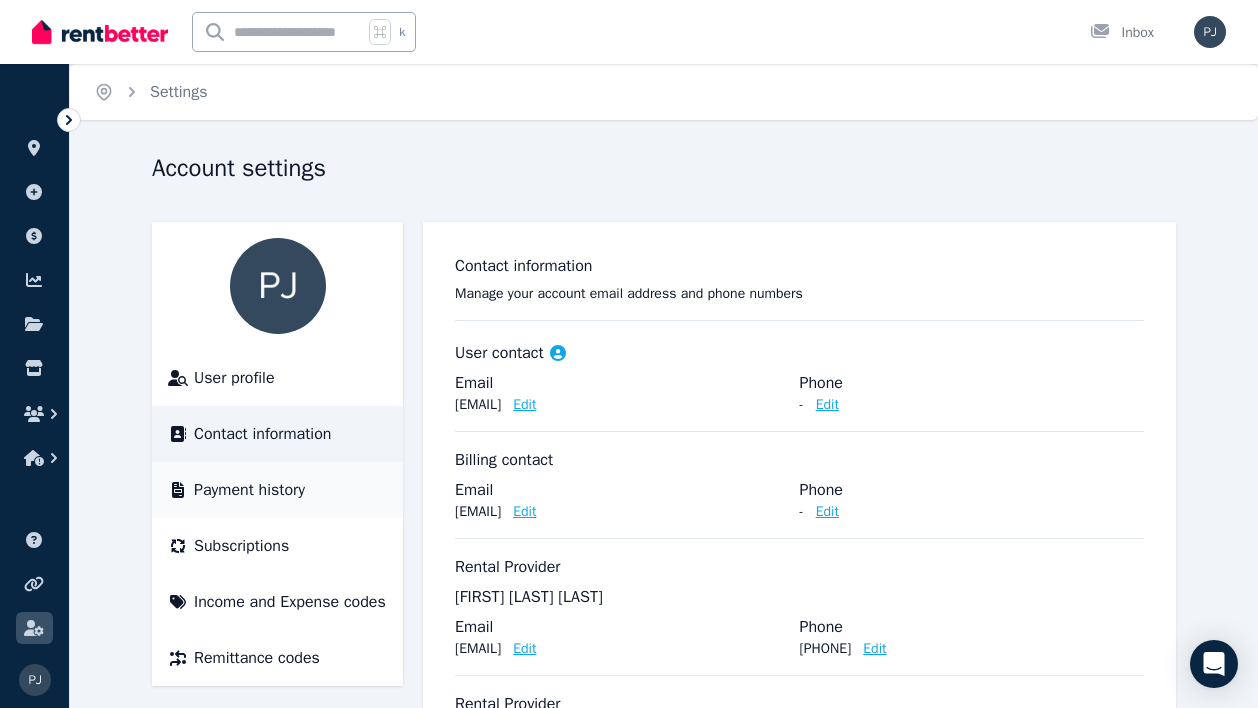 click on "Payment history" at bounding box center [249, 490] 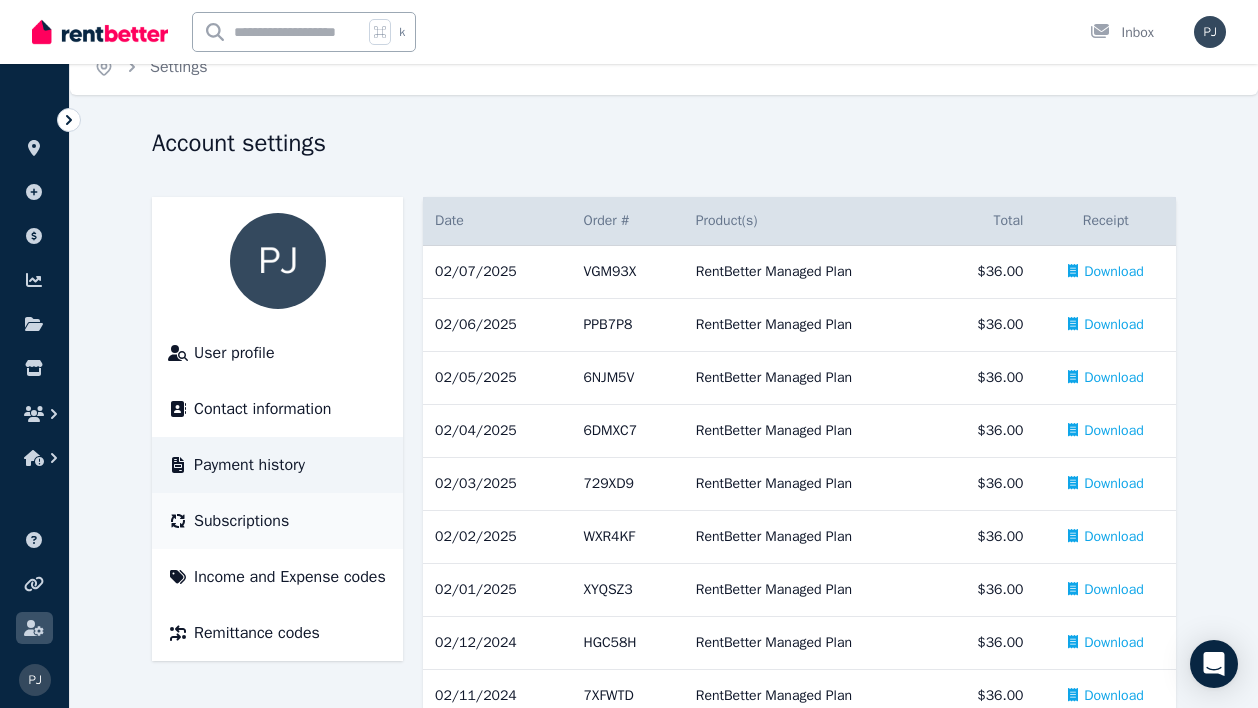 scroll, scrollTop: 27, scrollLeft: 0, axis: vertical 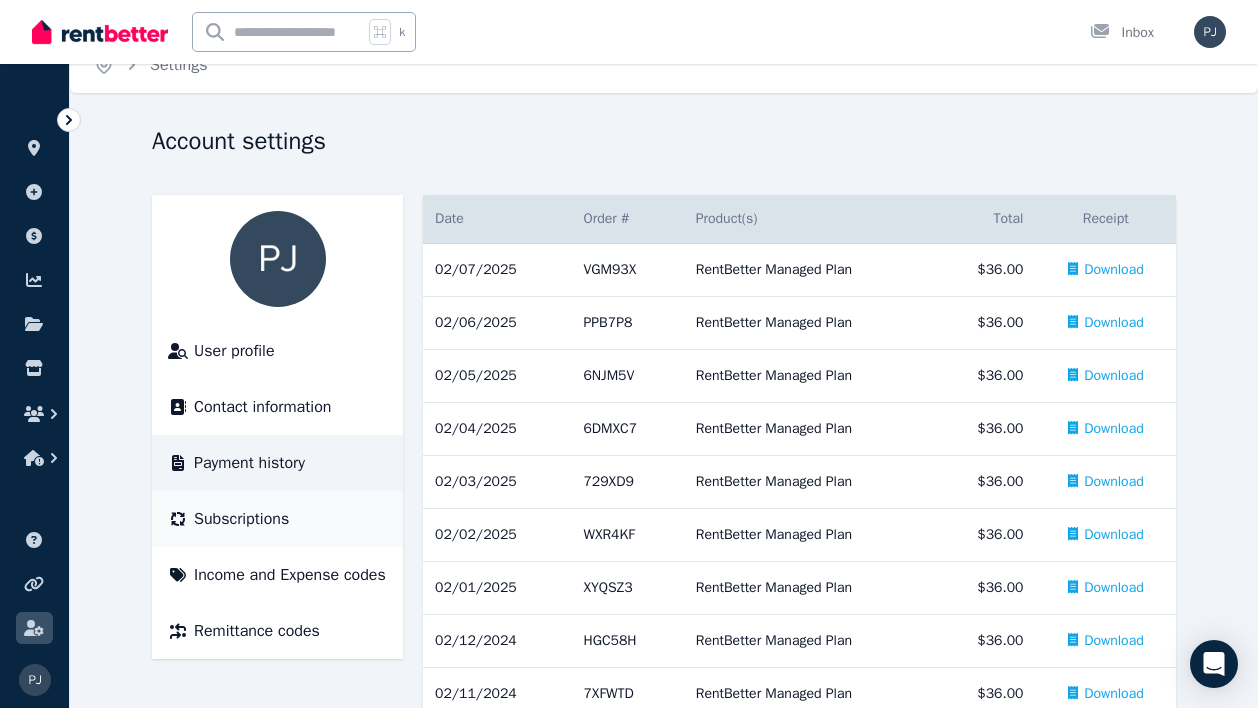 click on "Subscriptions" at bounding box center (241, 519) 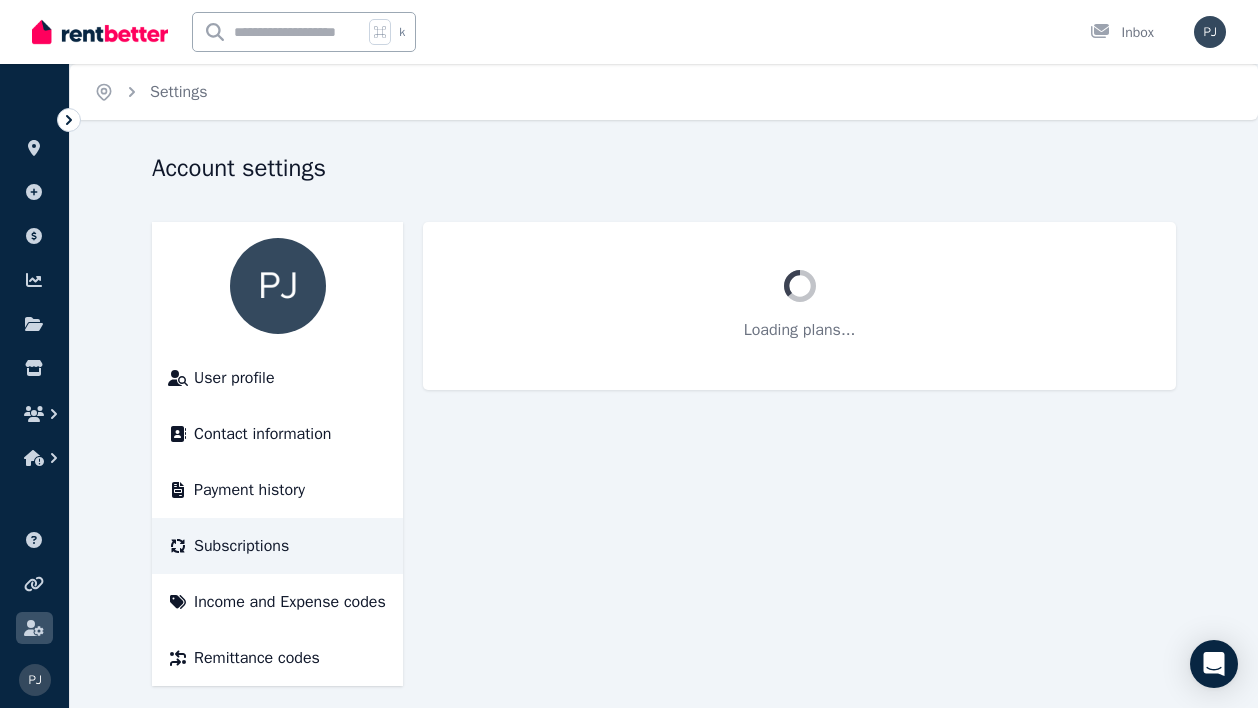 scroll, scrollTop: 38, scrollLeft: 0, axis: vertical 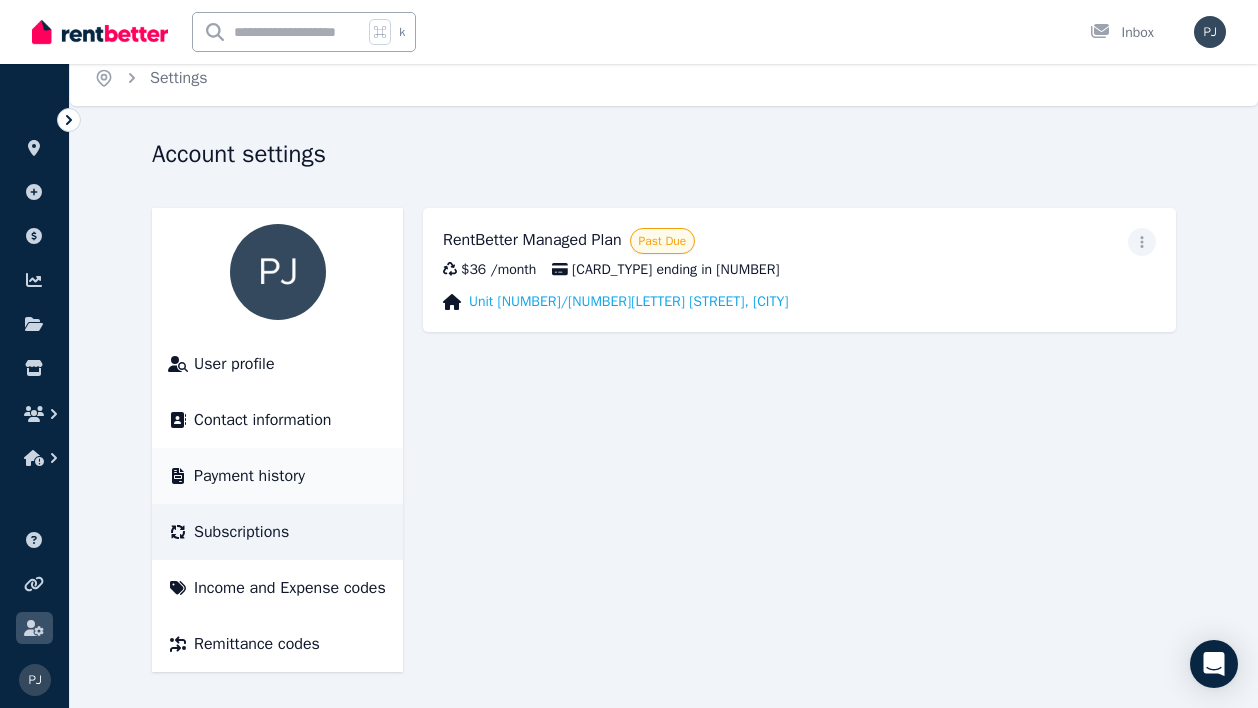 click on "Payment history" at bounding box center [249, 476] 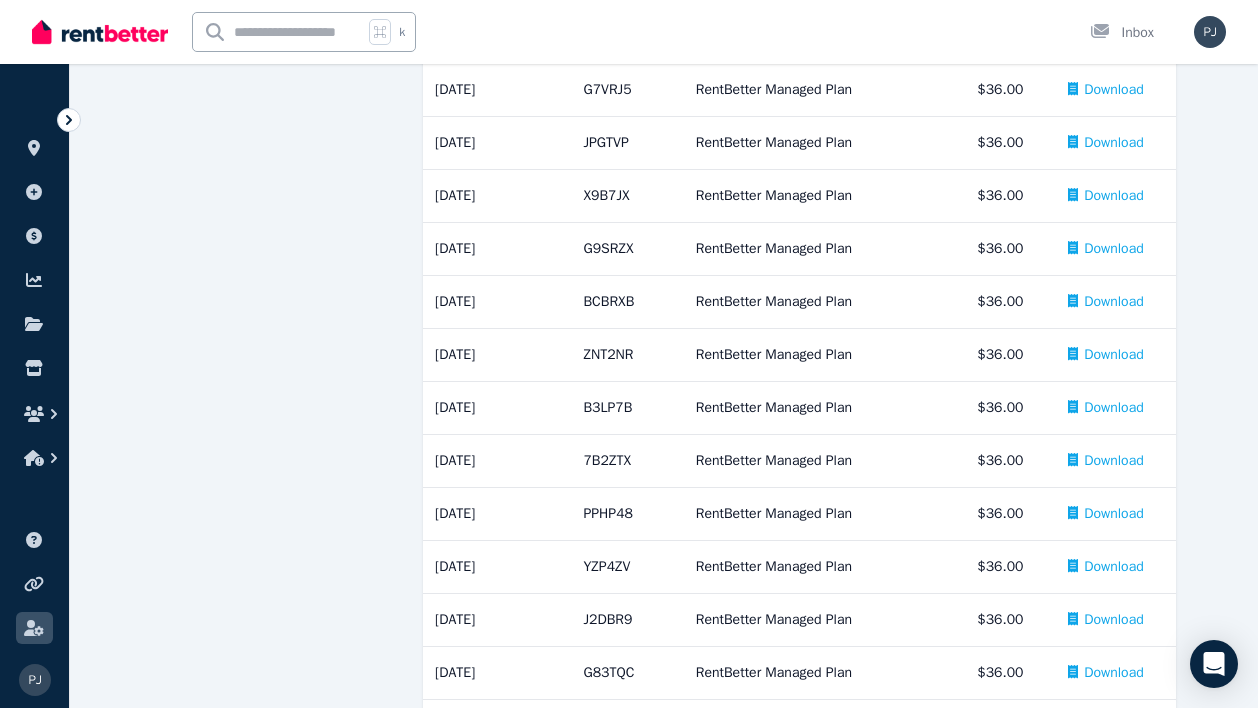 scroll, scrollTop: 1983, scrollLeft: 0, axis: vertical 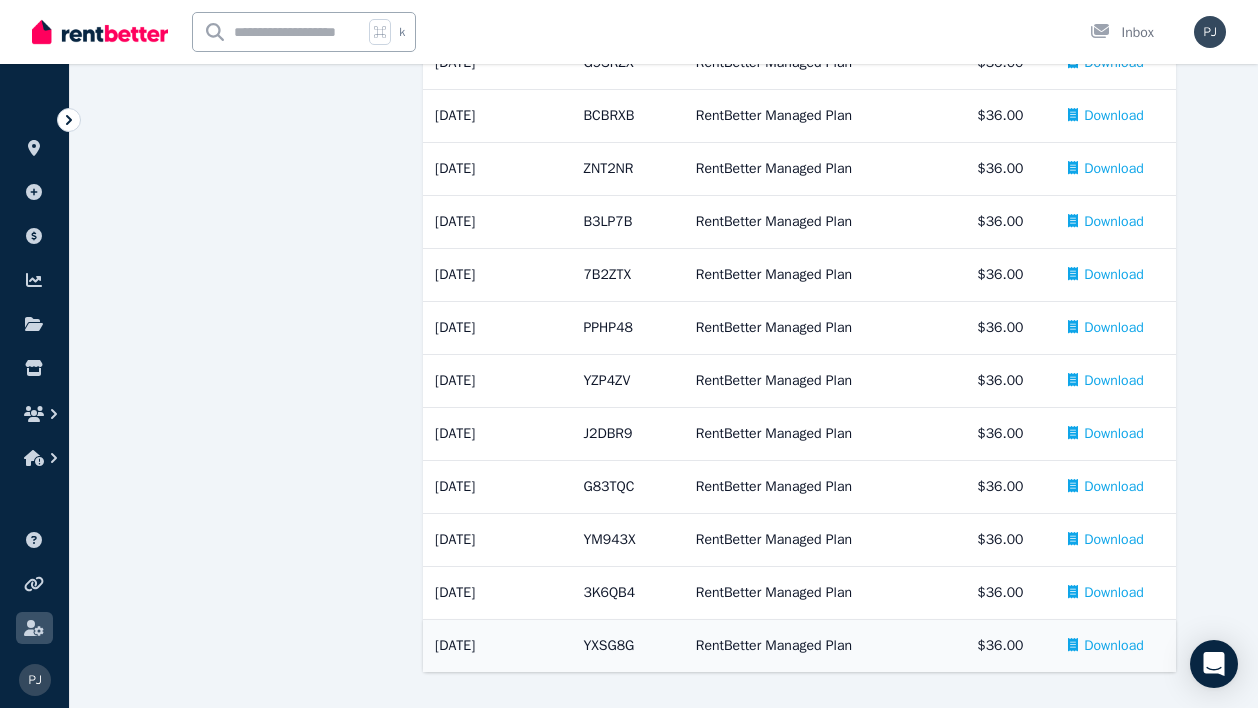 drag, startPoint x: 402, startPoint y: 655, endPoint x: 516, endPoint y: 646, distance: 114.35471 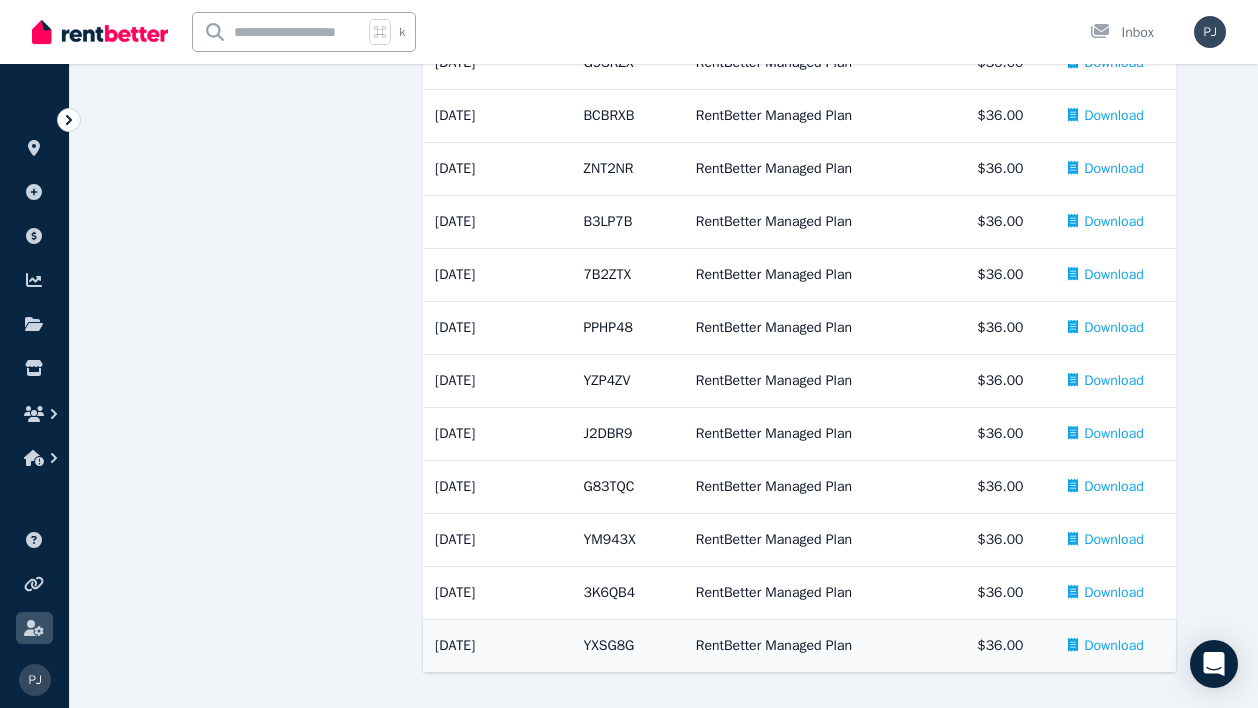 click on "User profile Contact information Payment history Subscriptions Income and Expense codes Remittance codes Date Order # Order & Product(s) Product(s) Total Receipt [DATE] # VGM93X RentBetter Managed Plan RentBetter Managed Plan $36.00 Download [DATE] # PPB7P8 RentBetter Managed Plan RentBetter Managed Plan $36.00 Download [DATE] # 6NJM5V RentBetter Managed Plan RentBetter Managed Plan $36.00 Download [DATE] # 6DMXC7 RentBetter Managed Plan RentBetter Managed Plan $36.00 Download [DATE] # 729XD9 RentBetter Managed Plan RentBetter Managed Plan $36.00 Download [DATE] # WXR4KF RentBetter Managed Plan RentBetter Managed Plan $36.00 Download [DATE] # XYQSZ3 RentBetter Managed Plan RentBetter Managed Plan $36.00 Download [DATE] # HGC58H RentBetter Managed Plan RentBetter Managed Plan $36.00 Download [DATE] # 7XFWTD RentBetter Managed Plan RentBetter Managed Plan $36.00 Download [DATE] # YWQ6VQ RentBetter Managed Plan RentBetter Managed Plan $36.00 Download [DATE] # H4GXGX #" at bounding box center [664, -545] 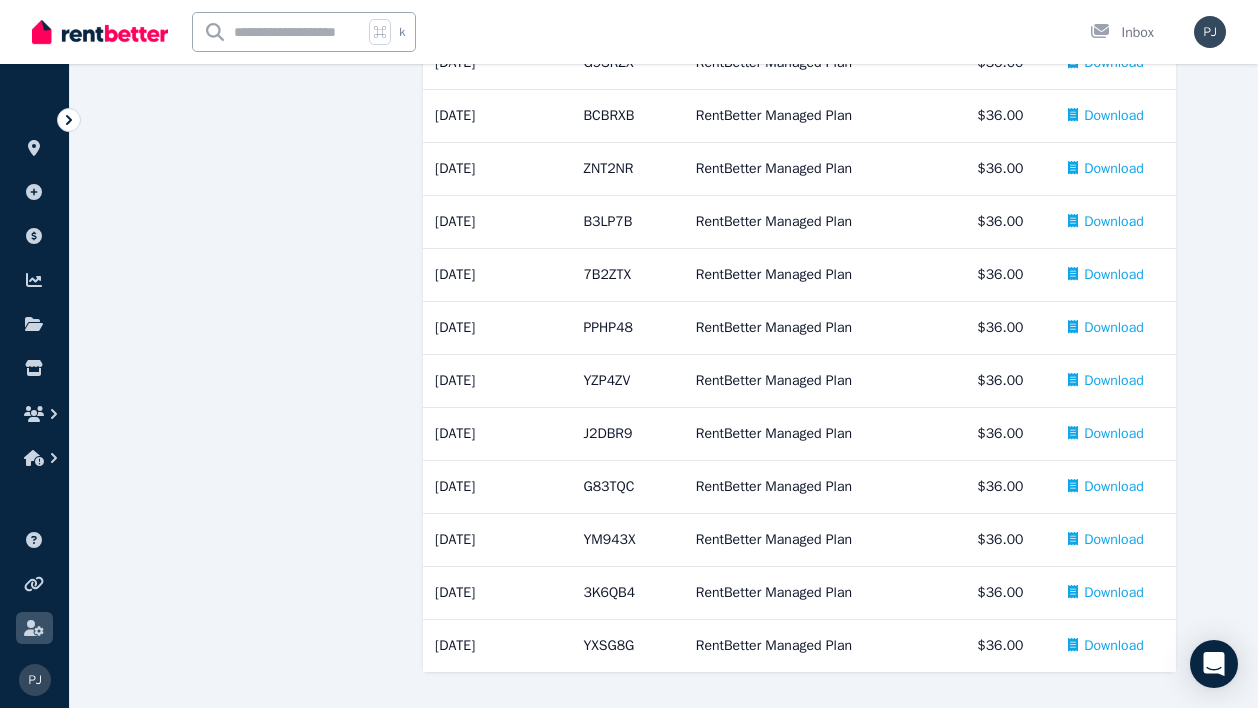 click on "User profile Contact information Payment history Subscriptions Income and Expense codes Remittance codes Date Order # Order & Product(s) Product(s) Total Receipt [DATE] # VGM93X RentBetter Managed Plan RentBetter Managed Plan $36.00 Download [DATE] # PPB7P8 RentBetter Managed Plan RentBetter Managed Plan $36.00 Download [DATE] # 6NJM5V RentBetter Managed Plan RentBetter Managed Plan $36.00 Download [DATE] # 6DMXC7 RentBetter Managed Plan RentBetter Managed Plan $36.00 Download [DATE] # 729XD9 RentBetter Managed Plan RentBetter Managed Plan $36.00 Download [DATE] # WXR4KF RentBetter Managed Plan RentBetter Managed Plan $36.00 Download [DATE] # XYQSZ3 RentBetter Managed Plan RentBetter Managed Plan $36.00 Download [DATE] # HGC58H RentBetter Managed Plan RentBetter Managed Plan $36.00 Download [DATE] # 7XFWTD RentBetter Managed Plan RentBetter Managed Plan $36.00 Download [DATE] # YWQ6VQ RentBetter Managed Plan RentBetter Managed Plan $36.00 Download [DATE] # H4GXGX #" at bounding box center (664, -545) 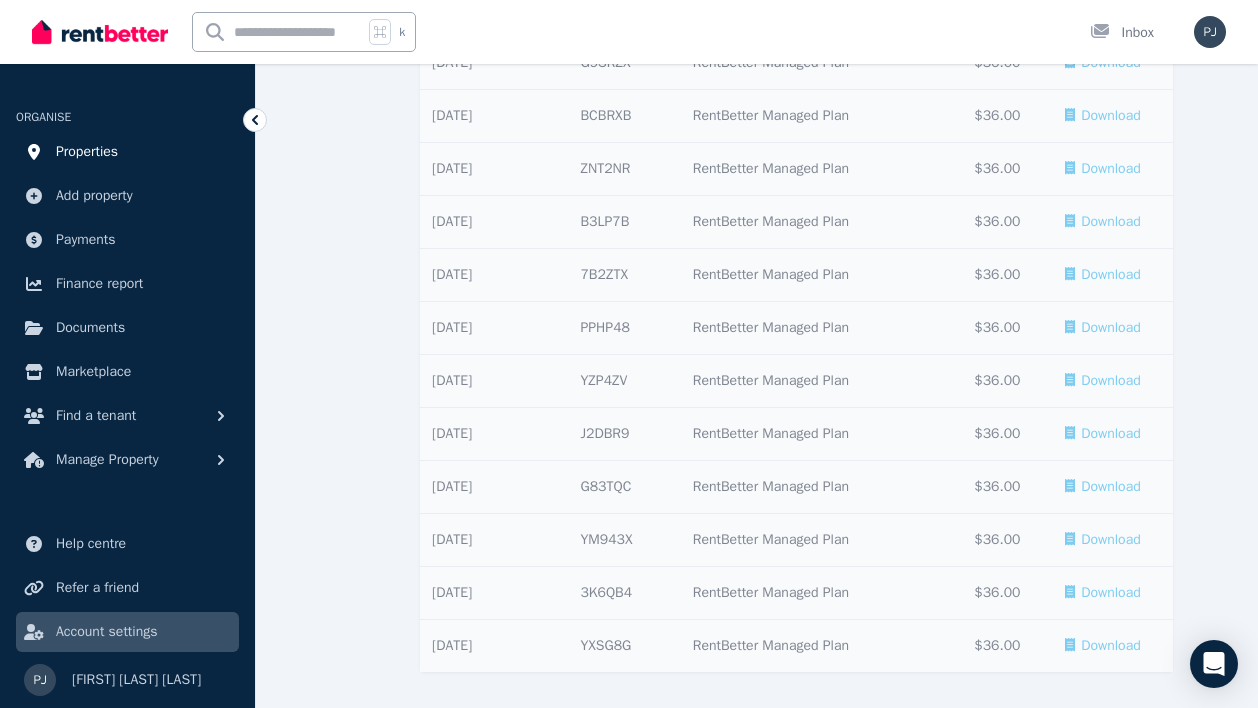click on "Properties" at bounding box center (87, 152) 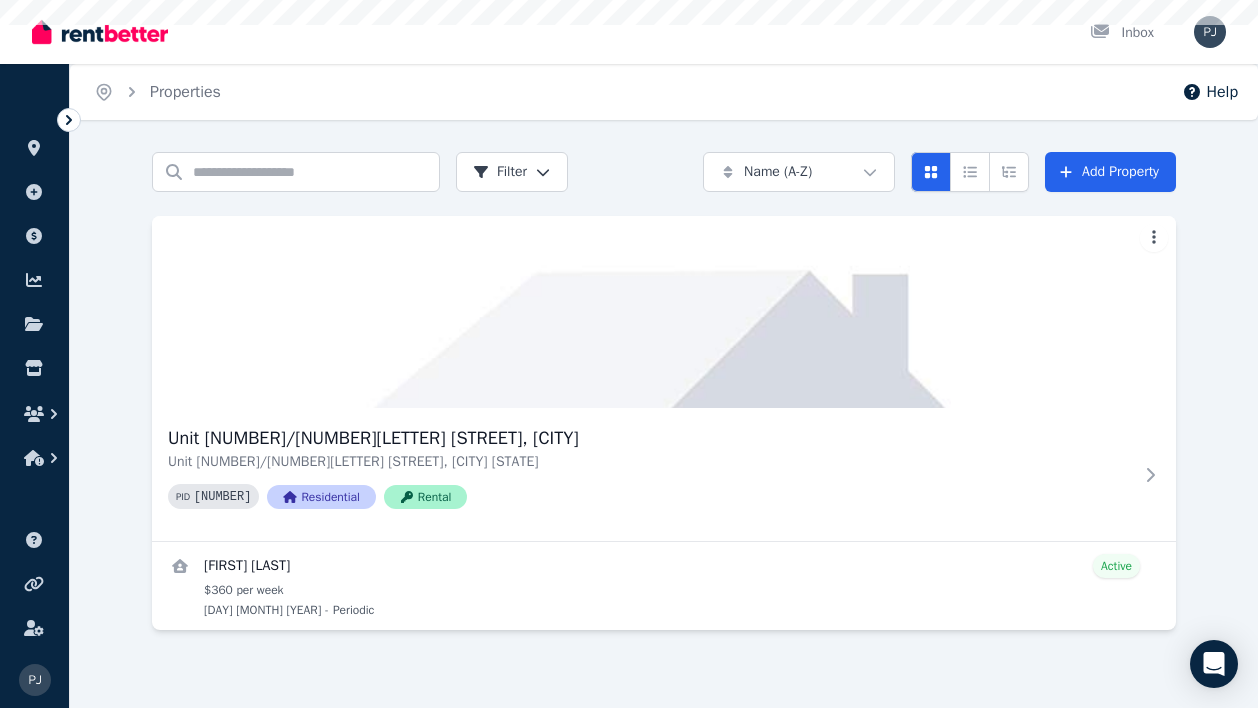 scroll, scrollTop: 0, scrollLeft: 0, axis: both 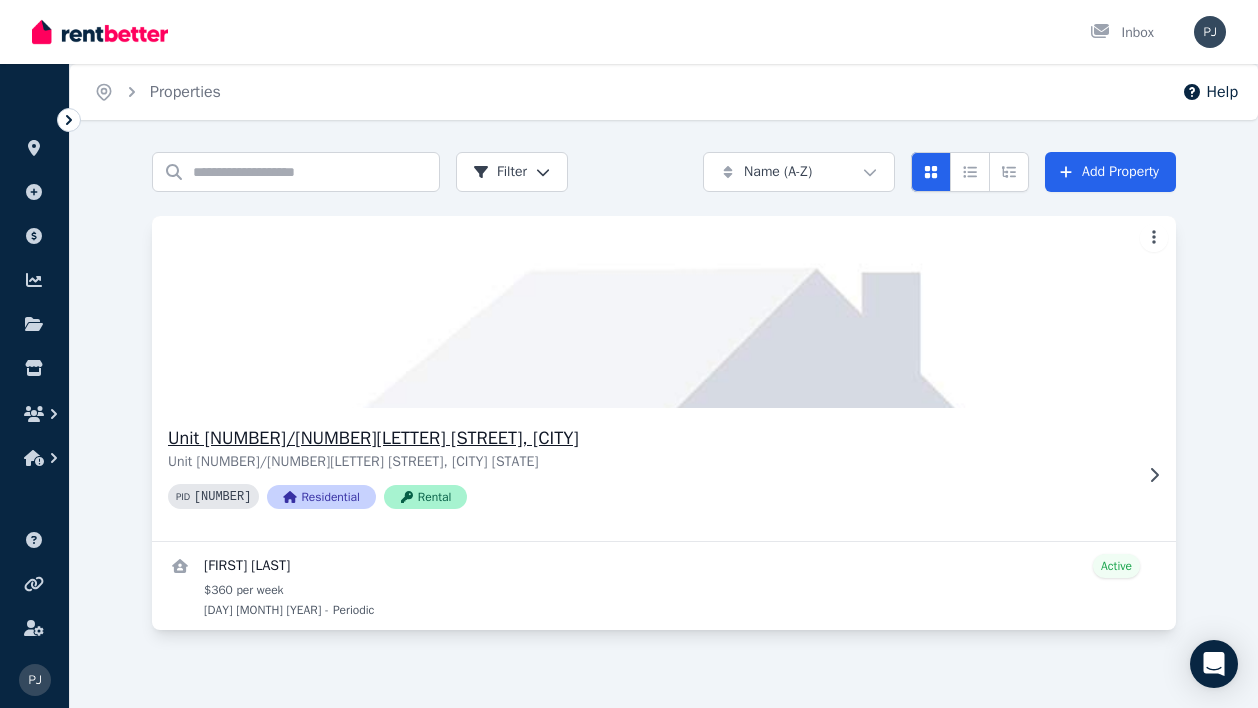 click on "Unit [NUMBER]/[NUMBER][LETTER] [STREET], [CITY] [STATE] PID   [NUMBER] Residential Rental" at bounding box center [664, 474] 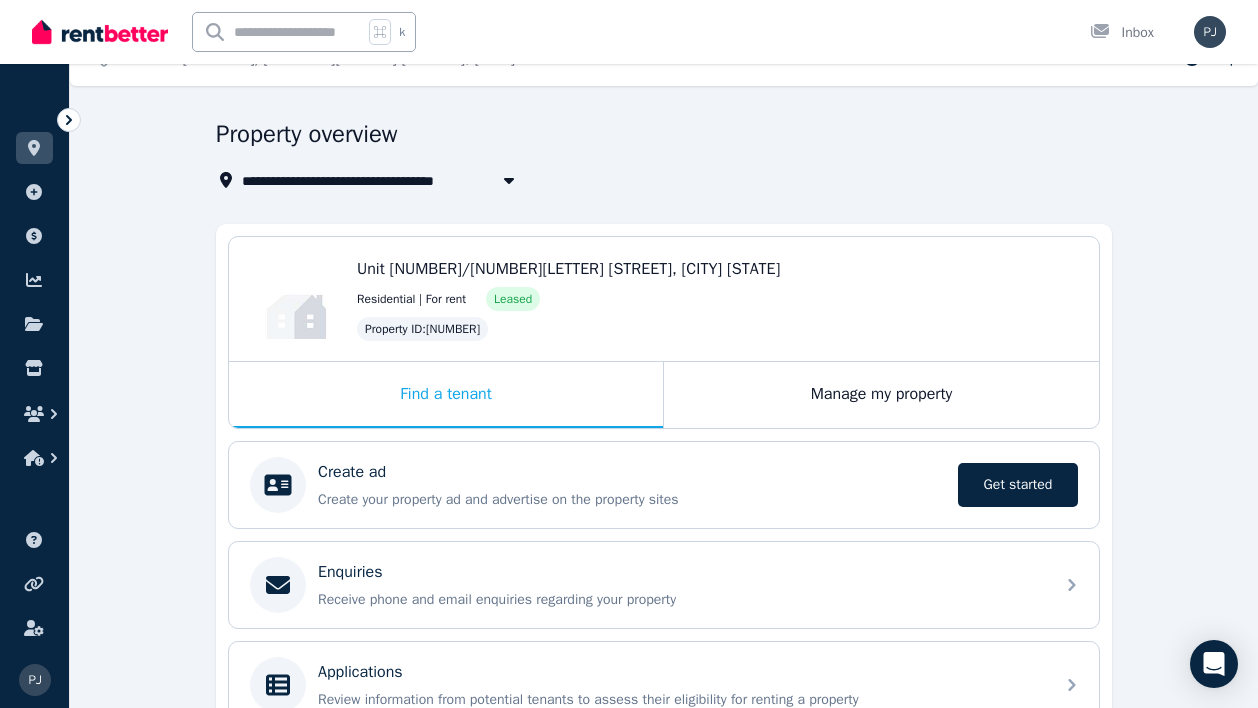scroll, scrollTop: 22, scrollLeft: 0, axis: vertical 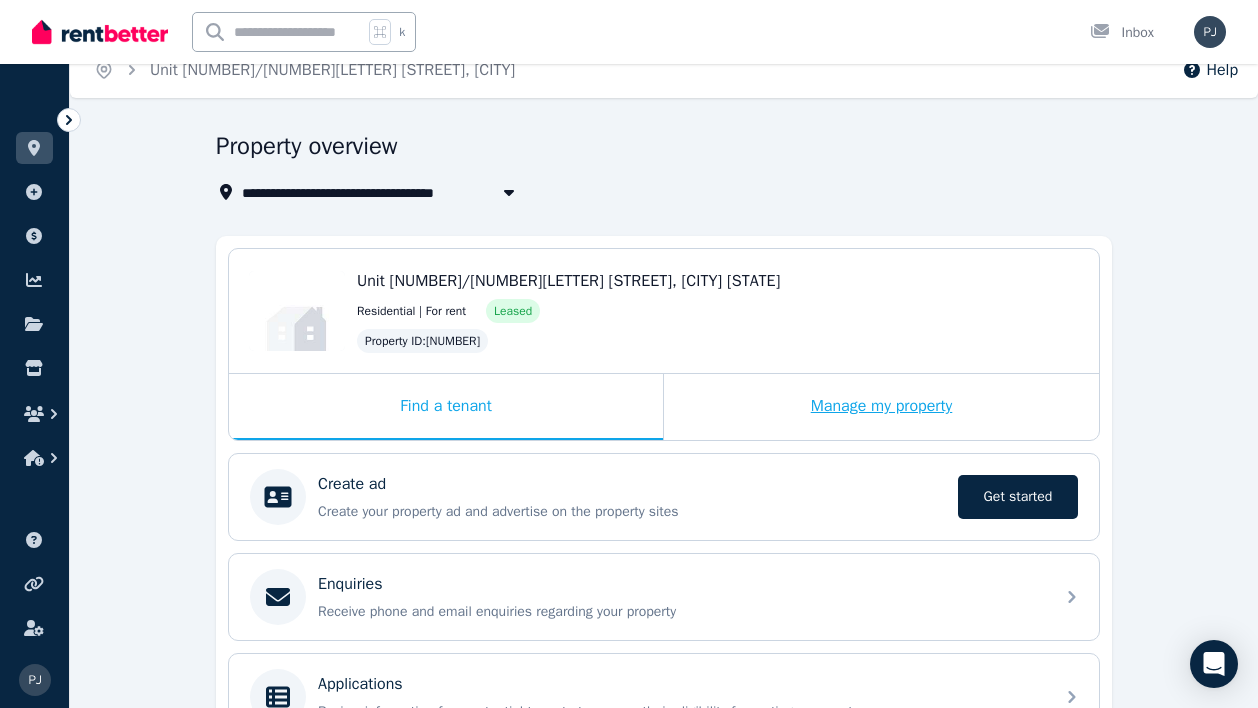 click on "Manage my property" at bounding box center [881, 407] 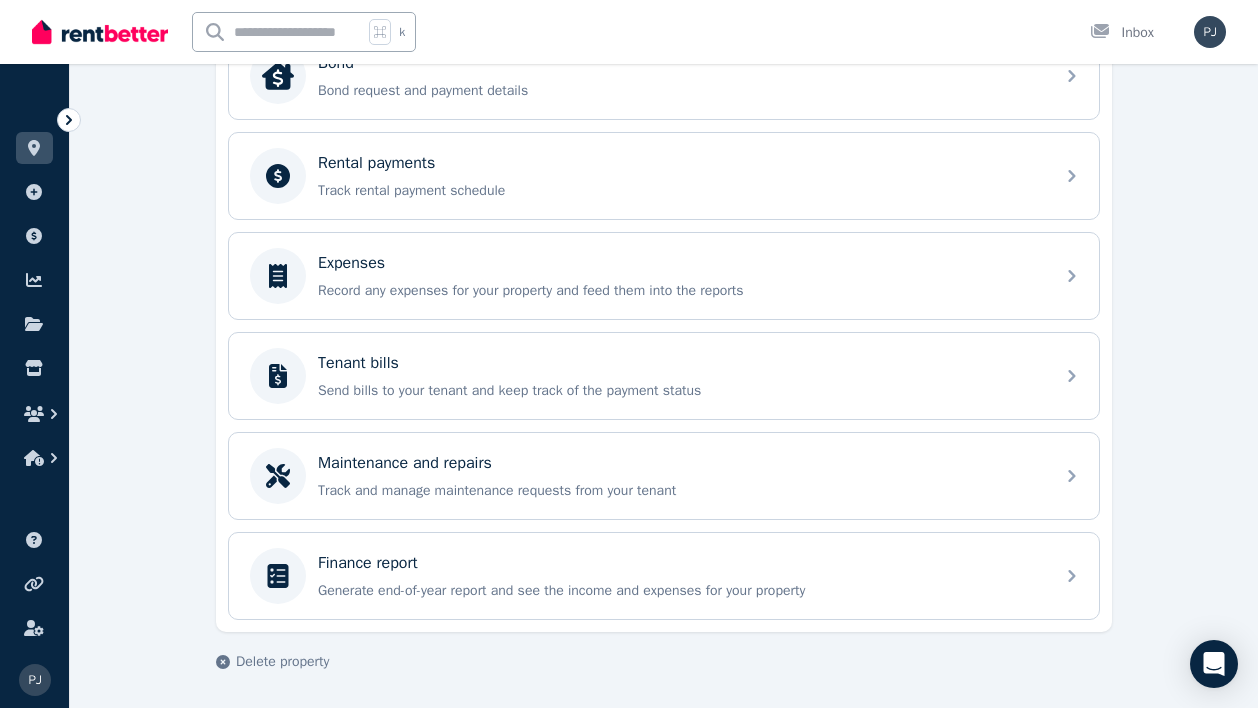 scroll, scrollTop: 788, scrollLeft: 0, axis: vertical 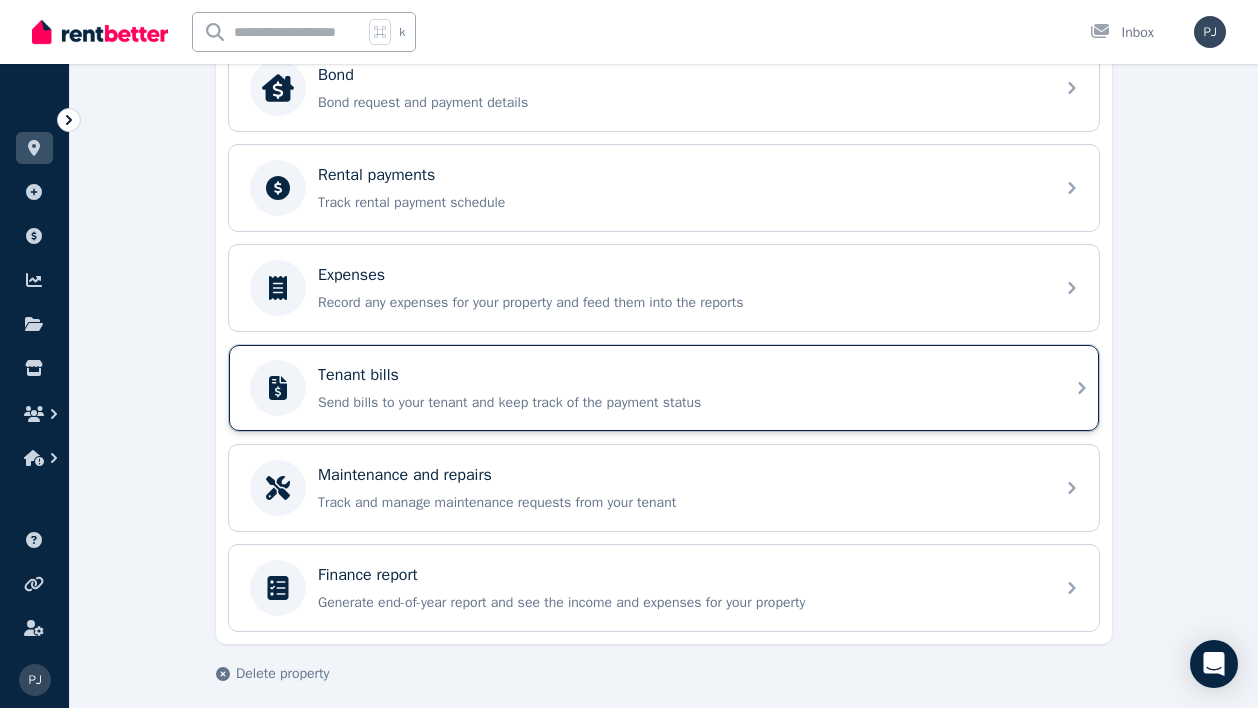 click on "Tenant bills" at bounding box center [680, 375] 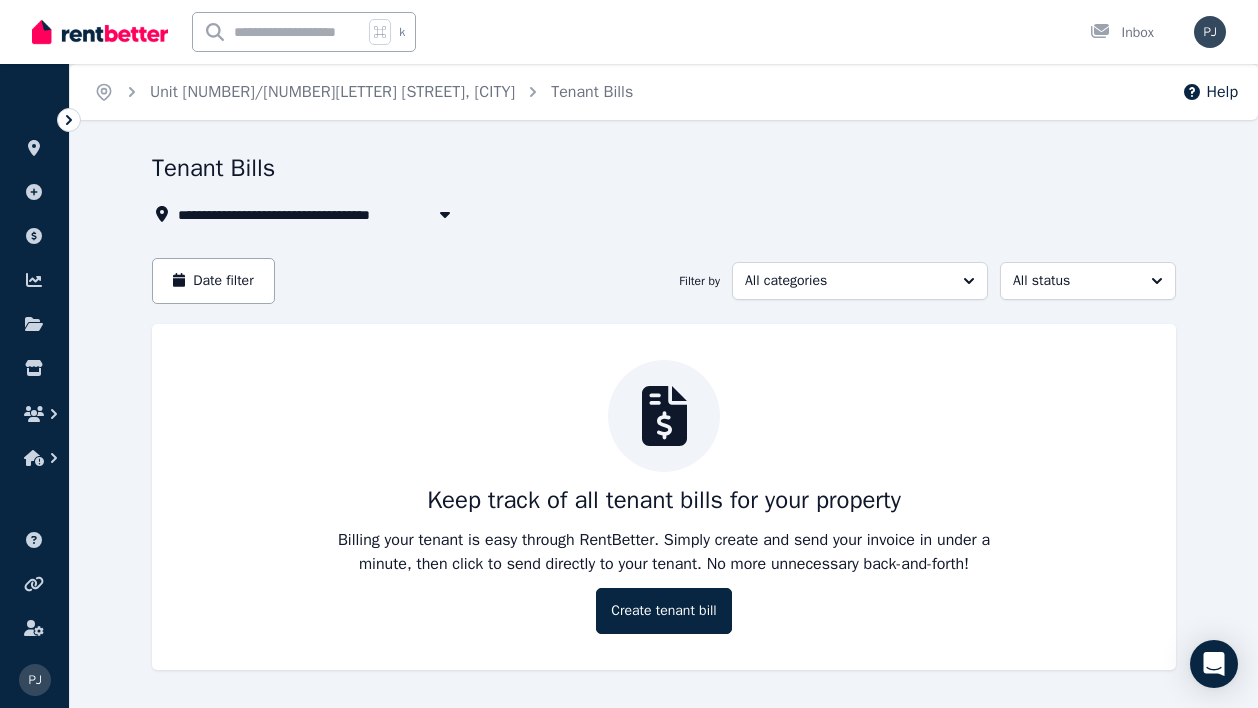scroll, scrollTop: 34, scrollLeft: 0, axis: vertical 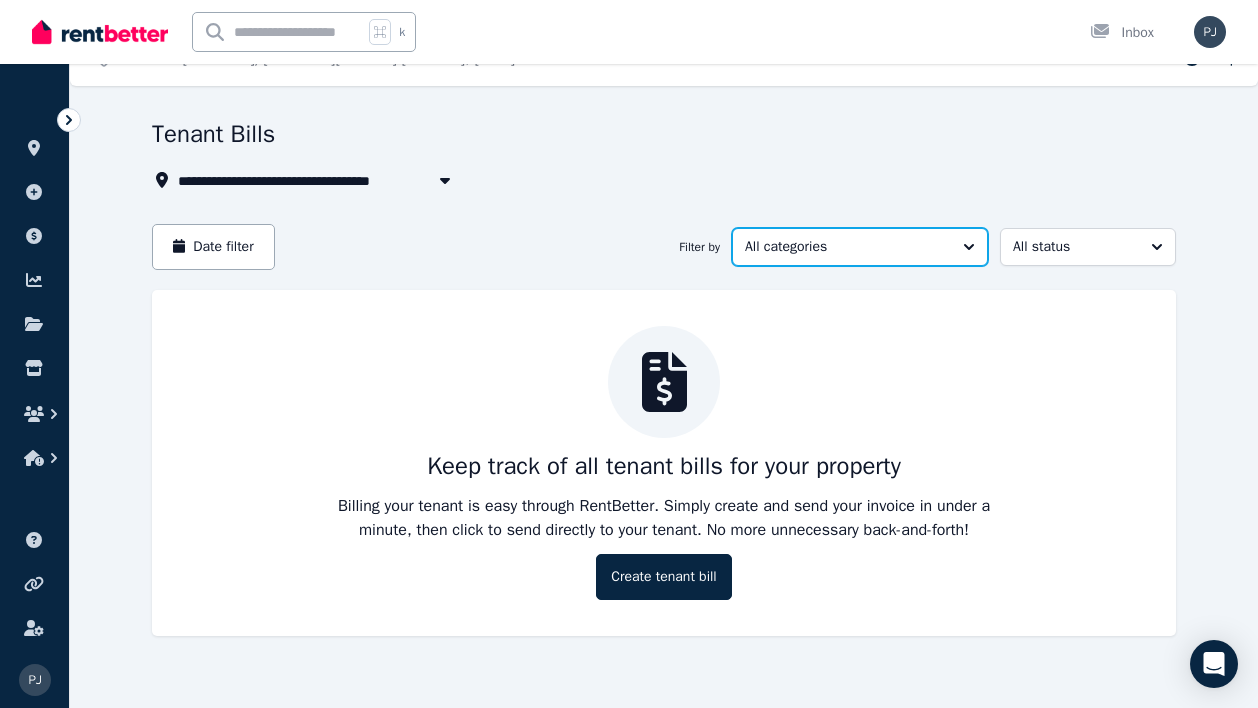click on "All categories" at bounding box center (846, 247) 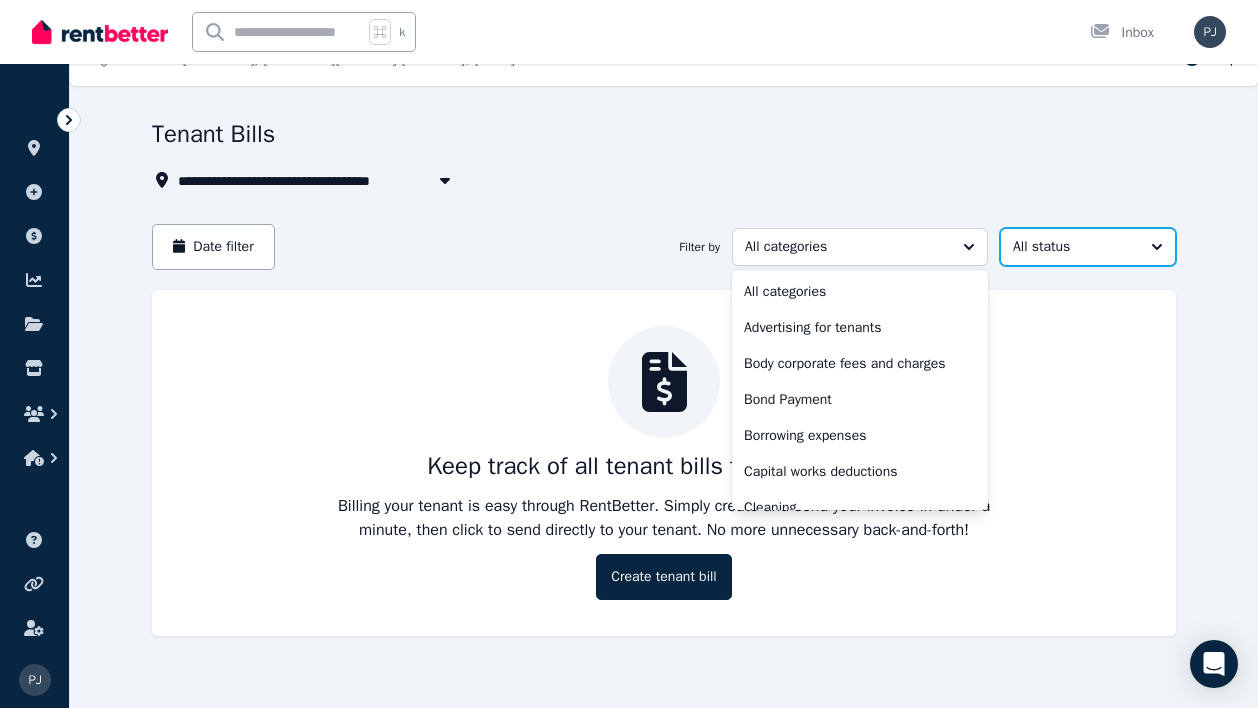click on "All status" at bounding box center [1074, 247] 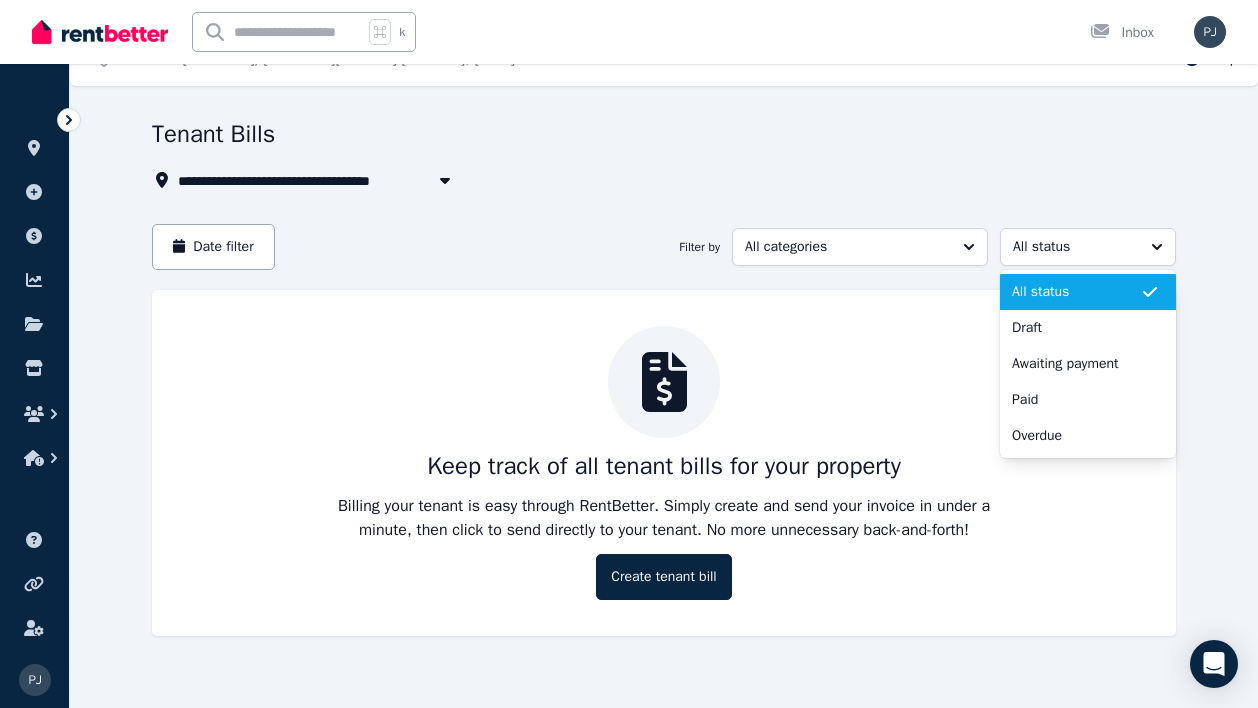 click at bounding box center [100, 32] 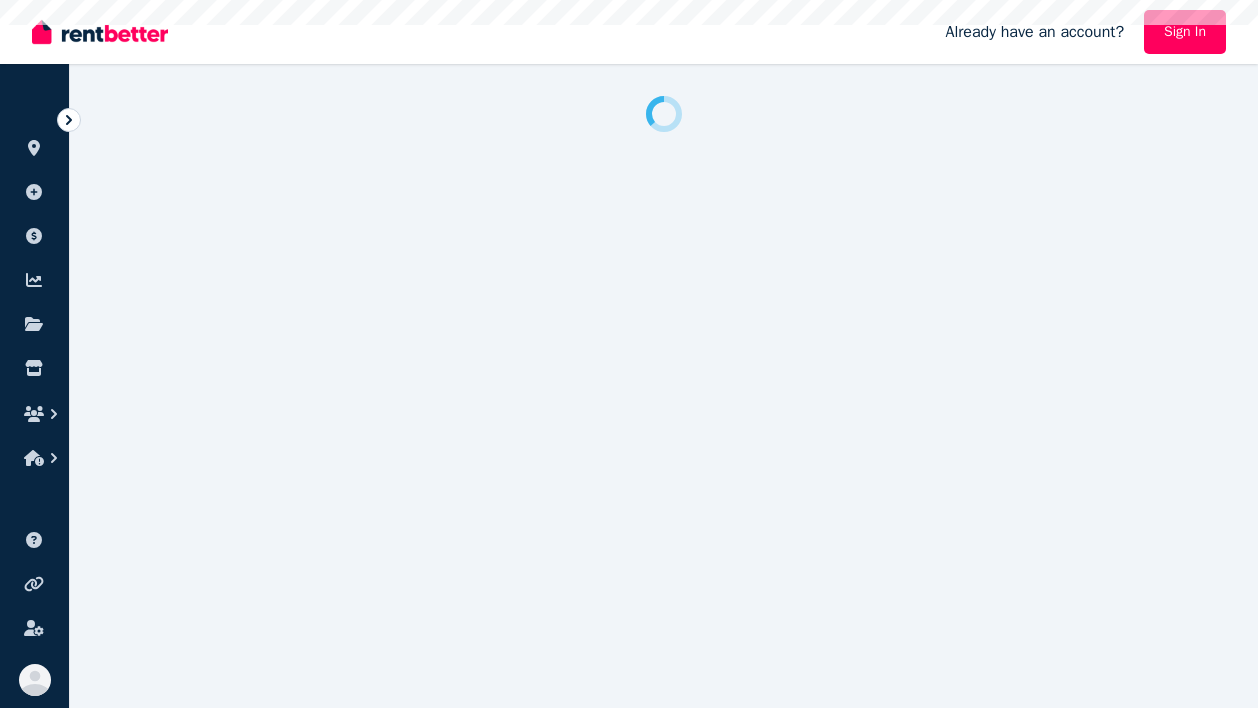 scroll, scrollTop: 0, scrollLeft: 0, axis: both 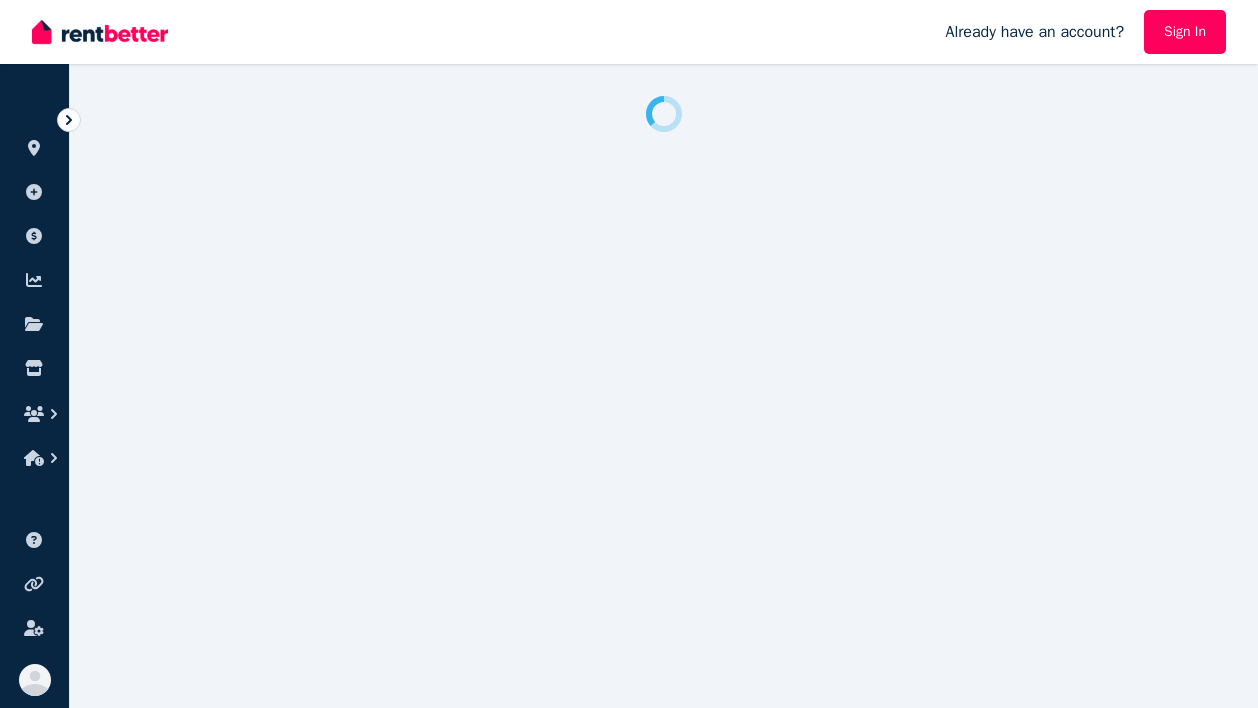 click 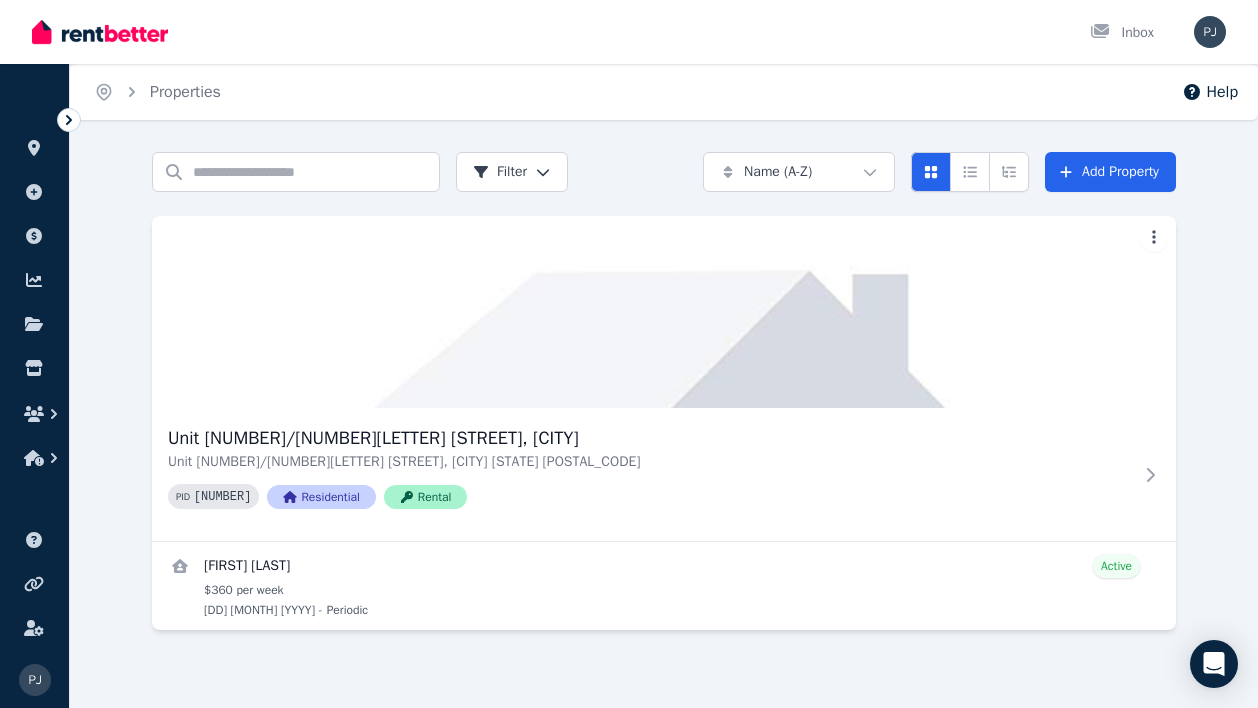 click 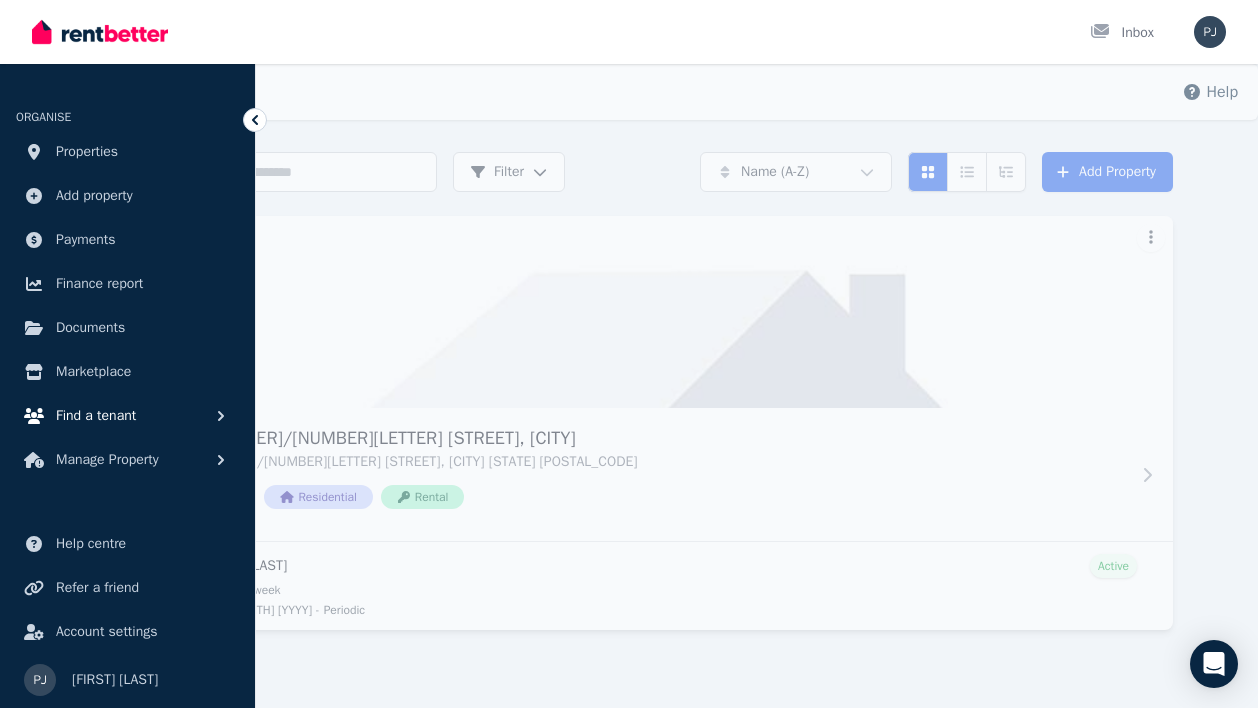 click on "Find a tenant" at bounding box center [96, 416] 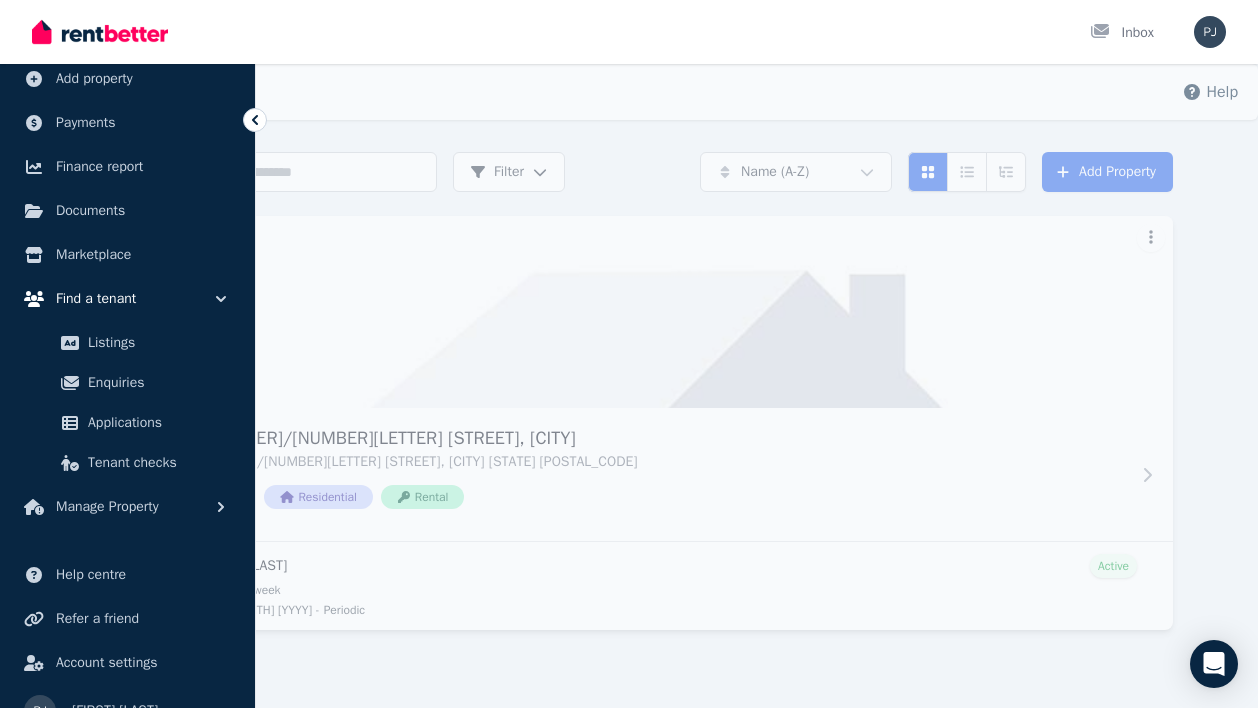 scroll, scrollTop: 148, scrollLeft: 0, axis: vertical 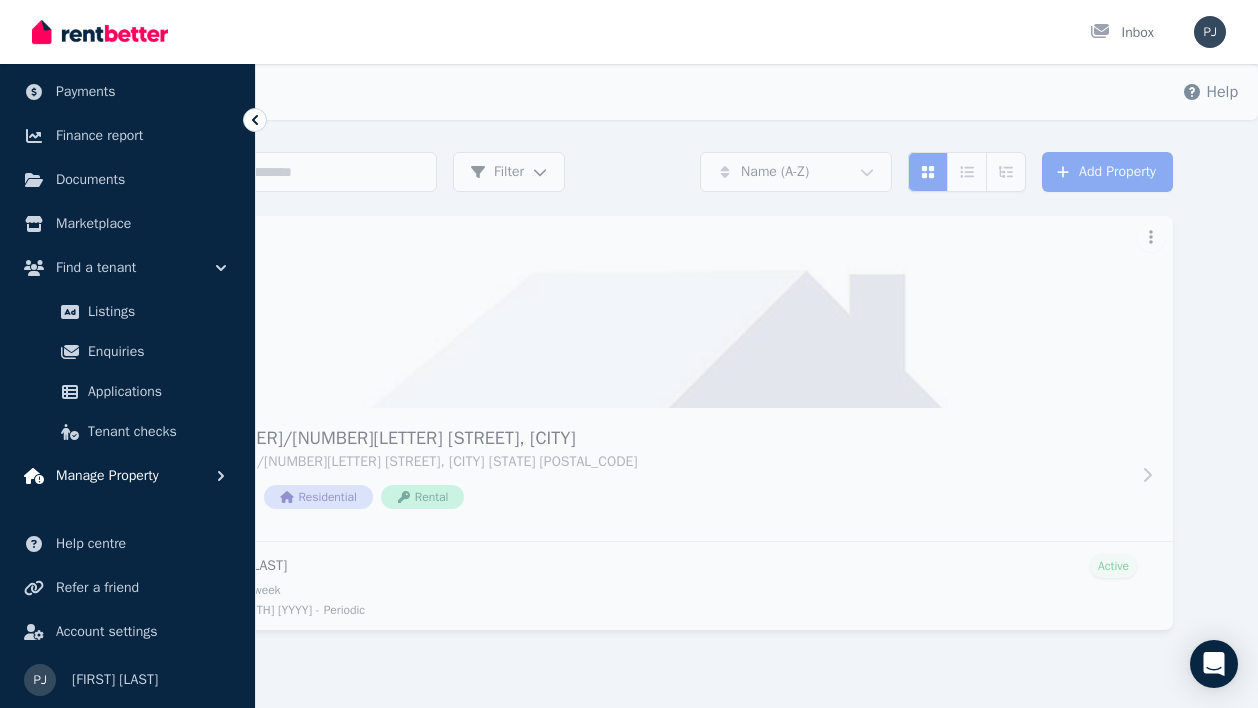 click on "Manage Property" at bounding box center (107, 476) 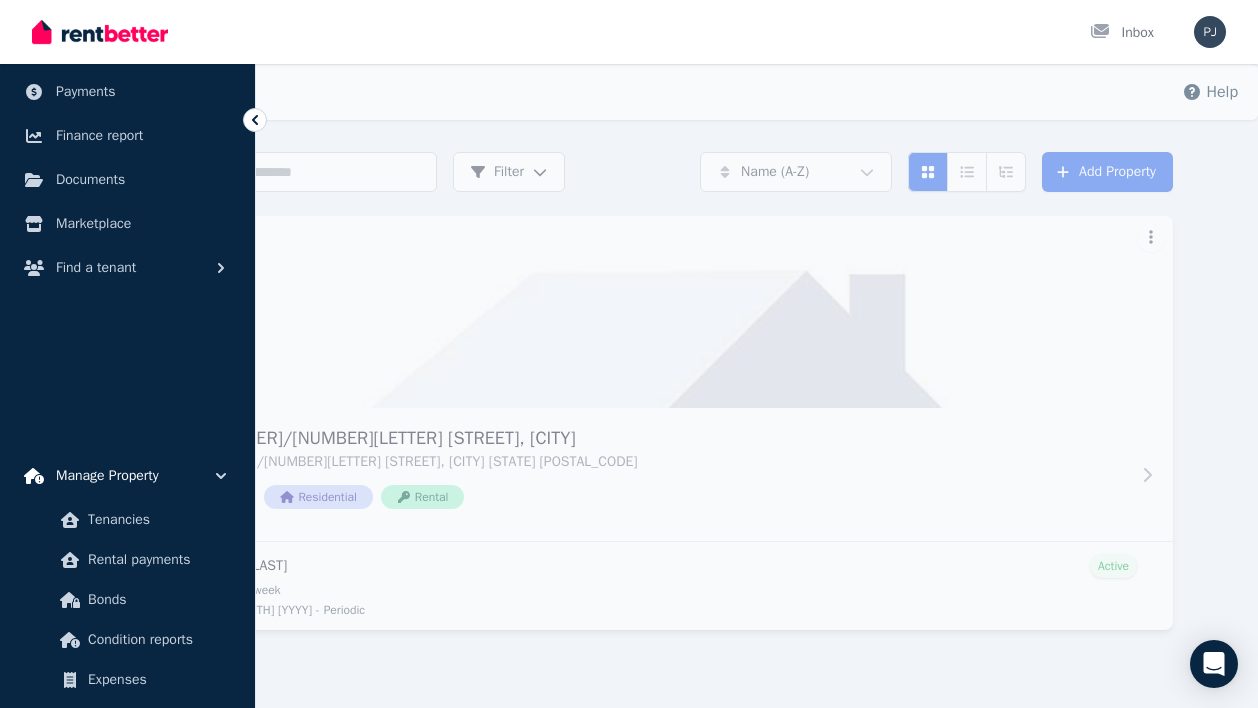 scroll, scrollTop: 268, scrollLeft: 0, axis: vertical 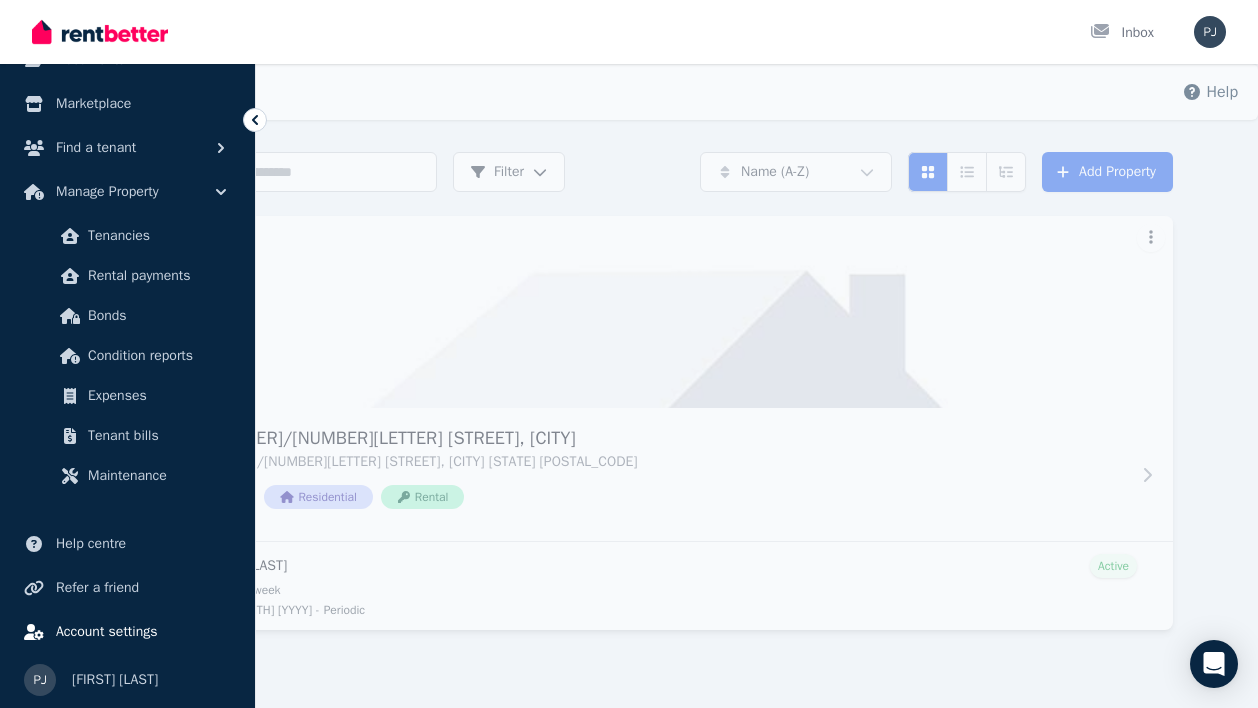 click on "Account settings" at bounding box center (127, 632) 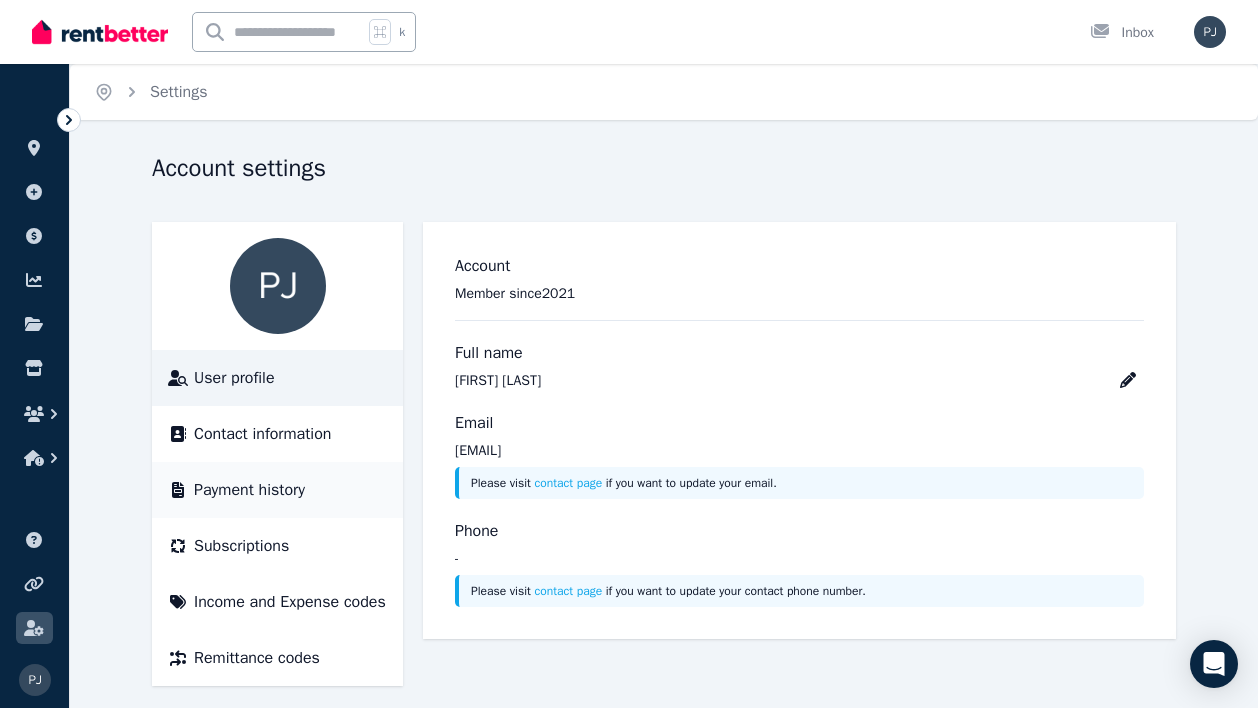 scroll, scrollTop: 38, scrollLeft: 0, axis: vertical 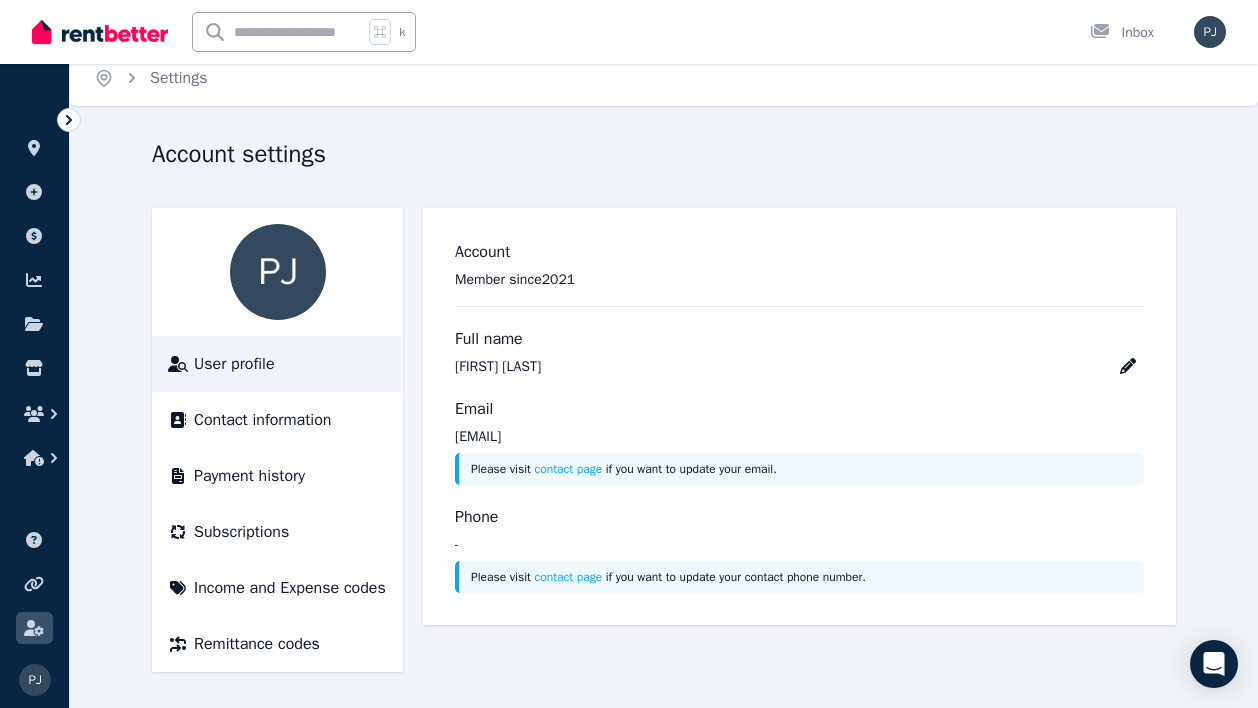 click at bounding box center [278, 32] 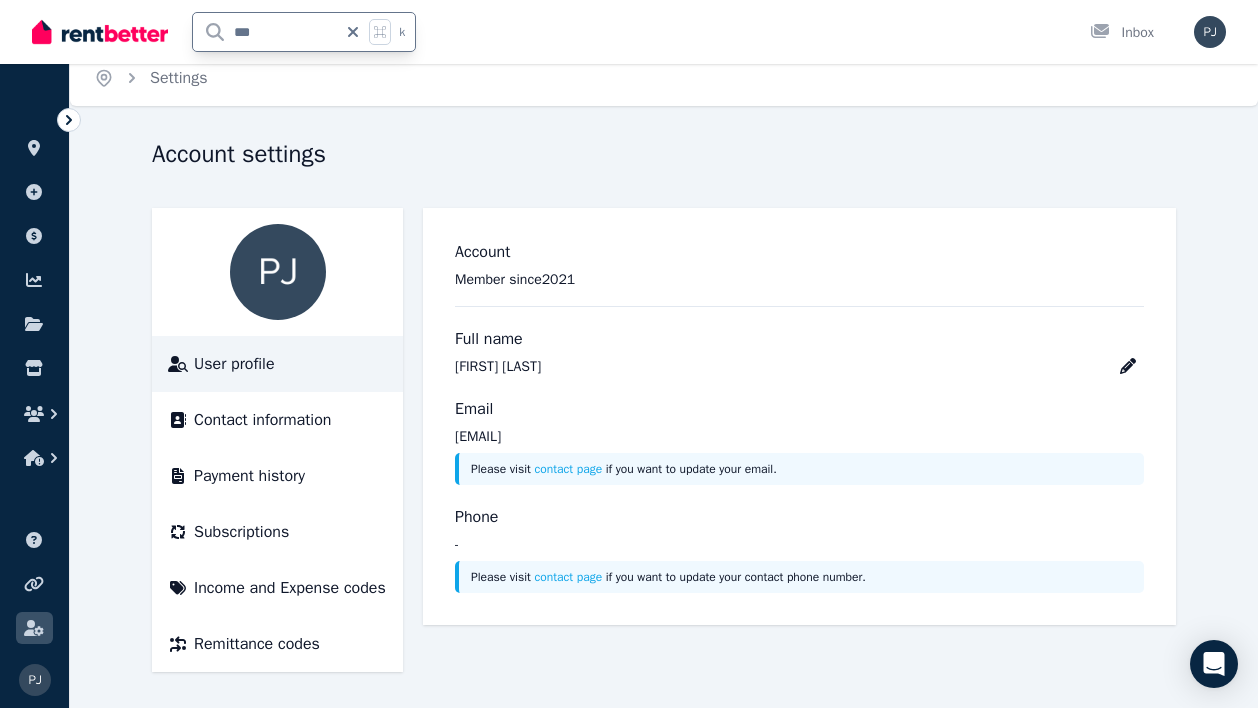type on "****" 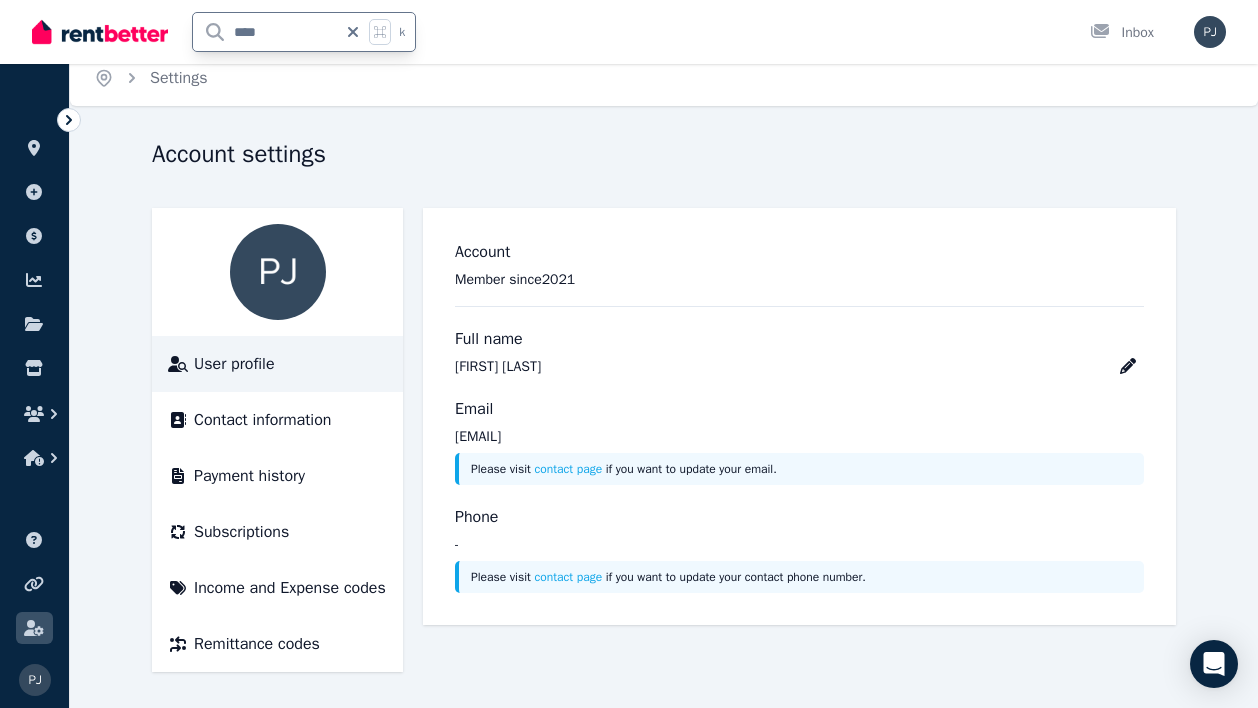 scroll, scrollTop: 0, scrollLeft: 0, axis: both 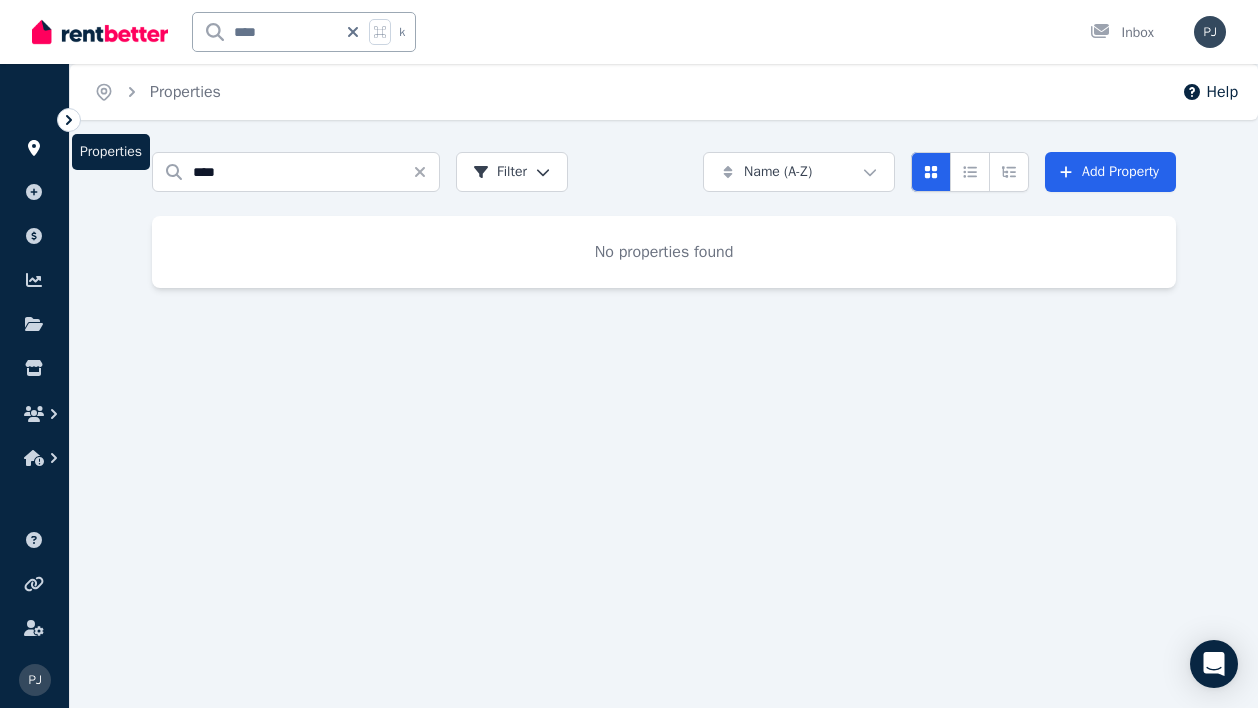 click 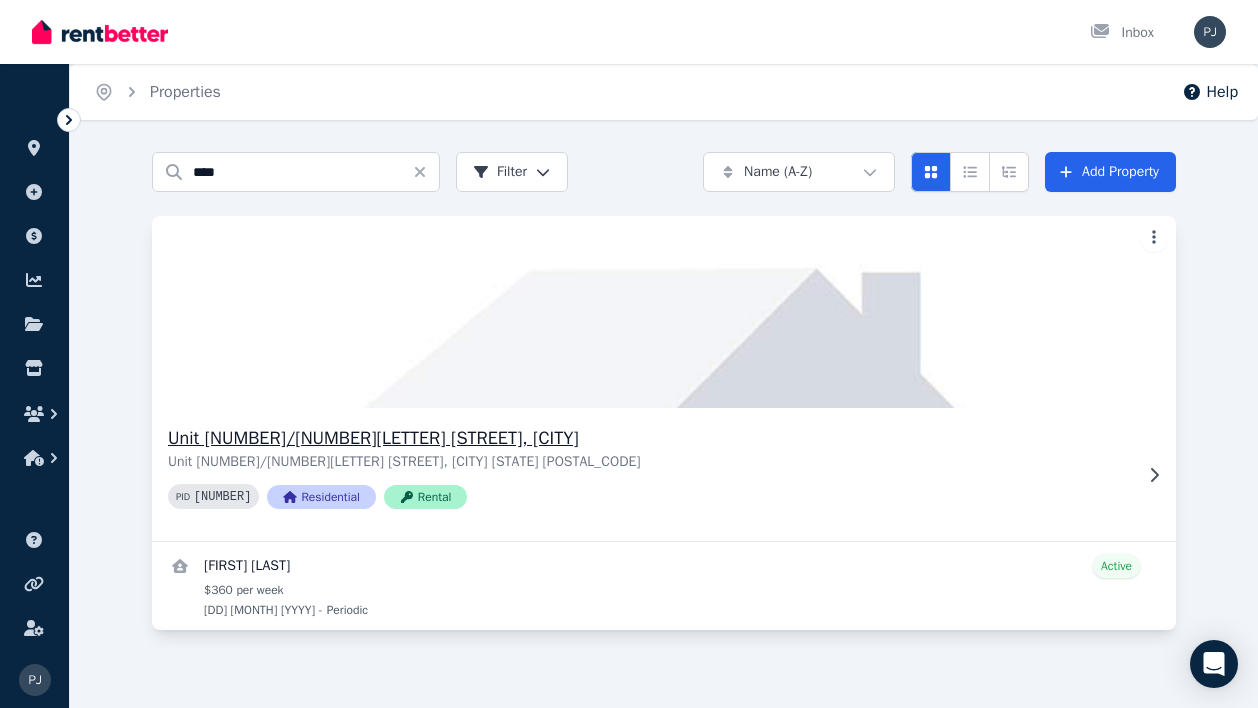 click on "Unit [NUMBER]/[NUMBER][LETTER] [STREET], [CITY]" at bounding box center (650, 438) 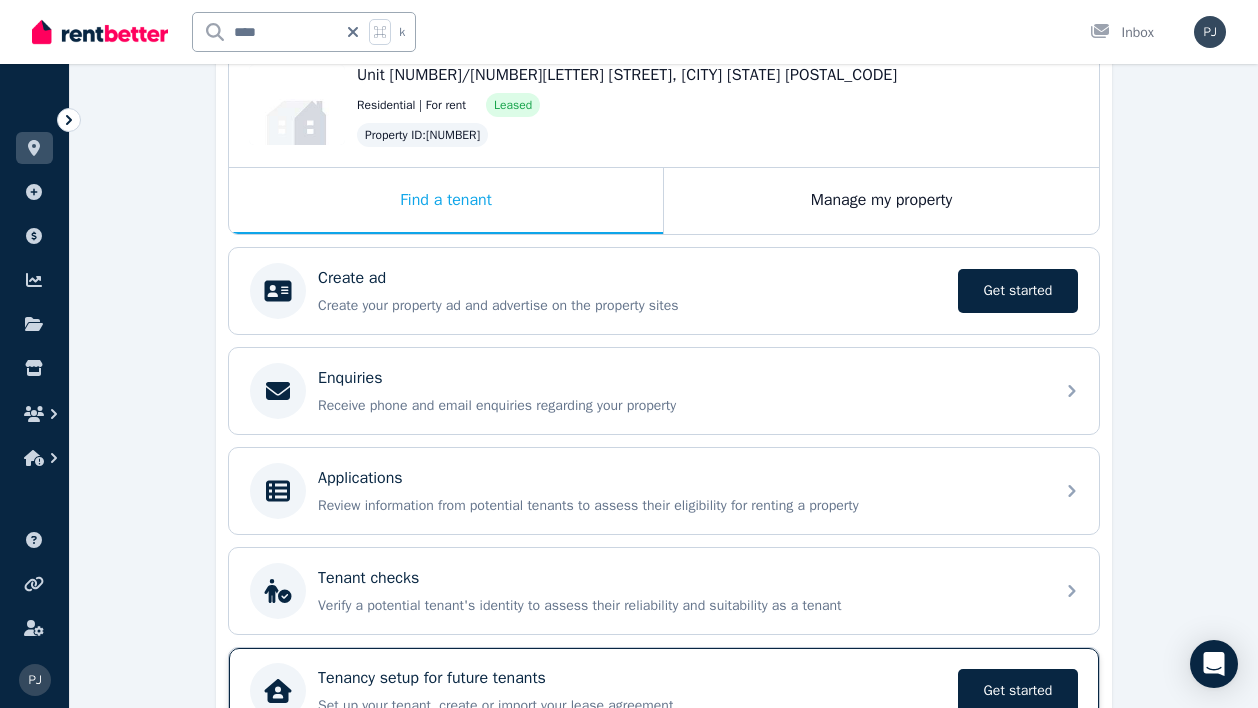 scroll, scrollTop: 218, scrollLeft: 0, axis: vertical 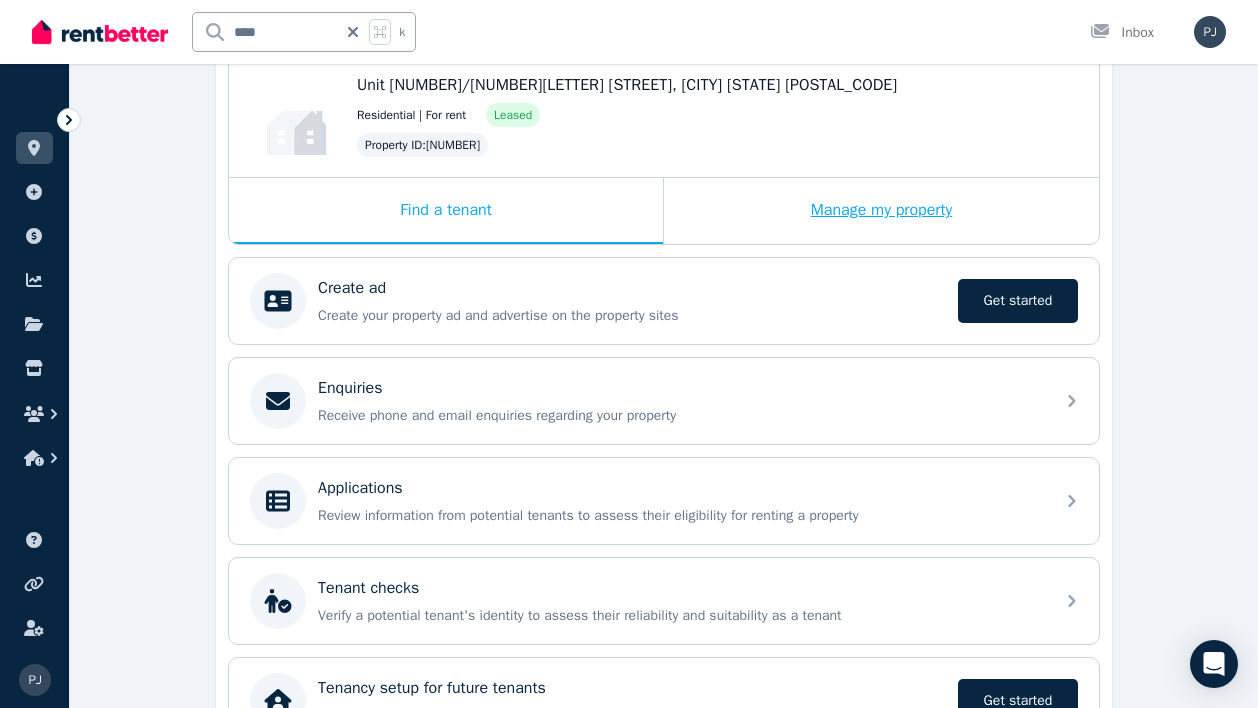 click on "Manage my property" at bounding box center (881, 211) 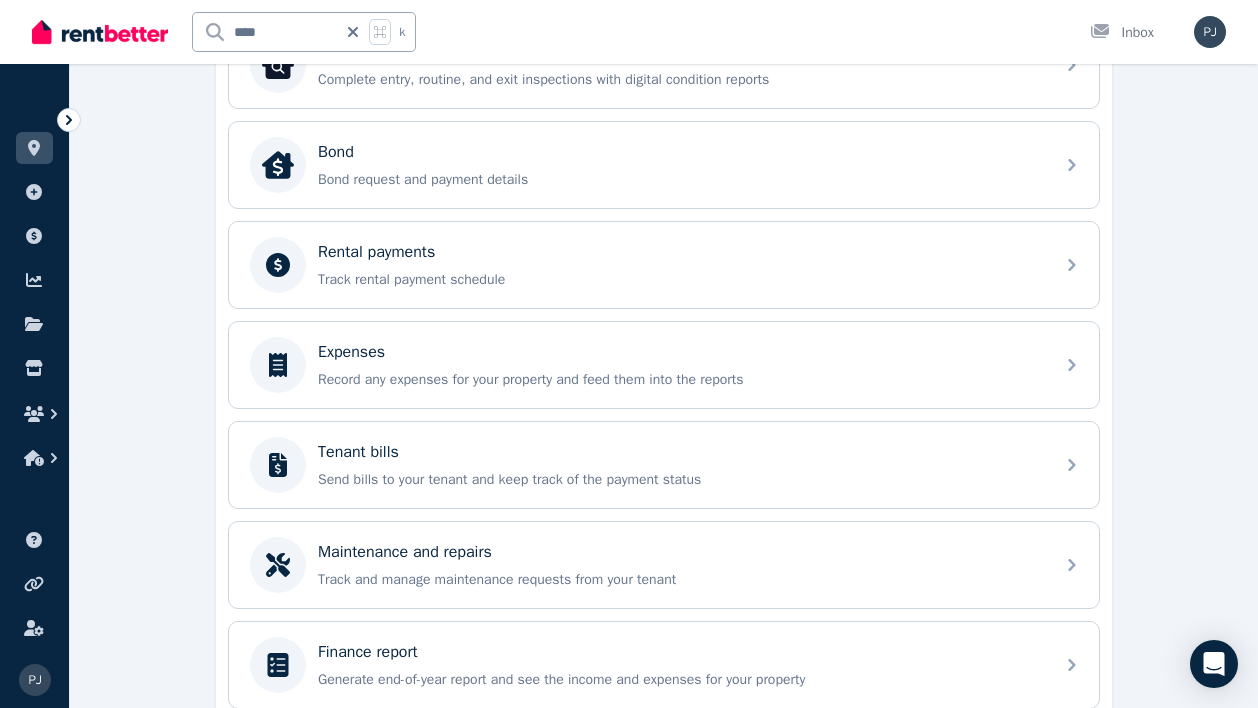 scroll, scrollTop: 715, scrollLeft: 0, axis: vertical 